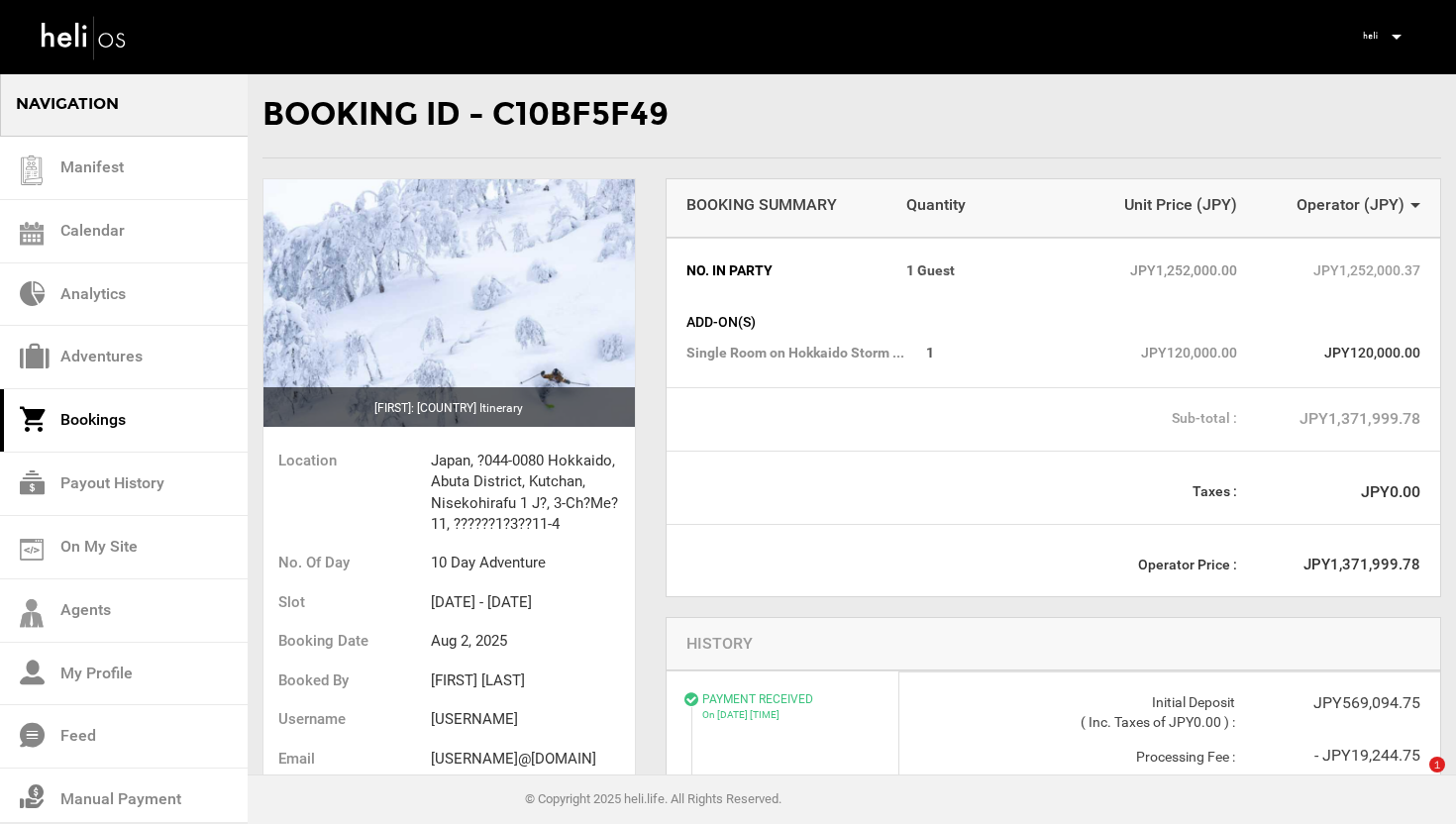 scroll, scrollTop: 0, scrollLeft: 0, axis: both 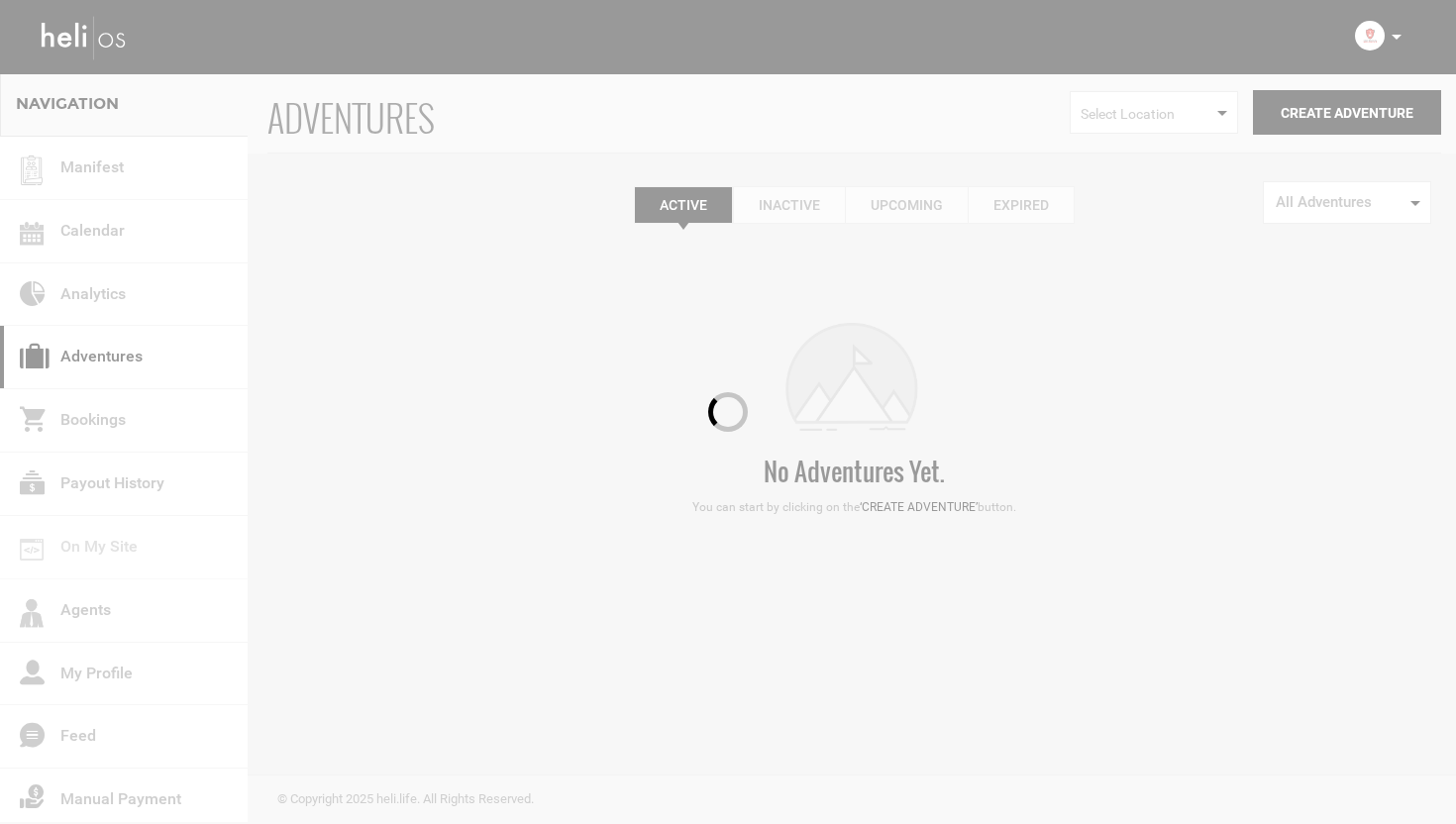 click at bounding box center [728, 412] 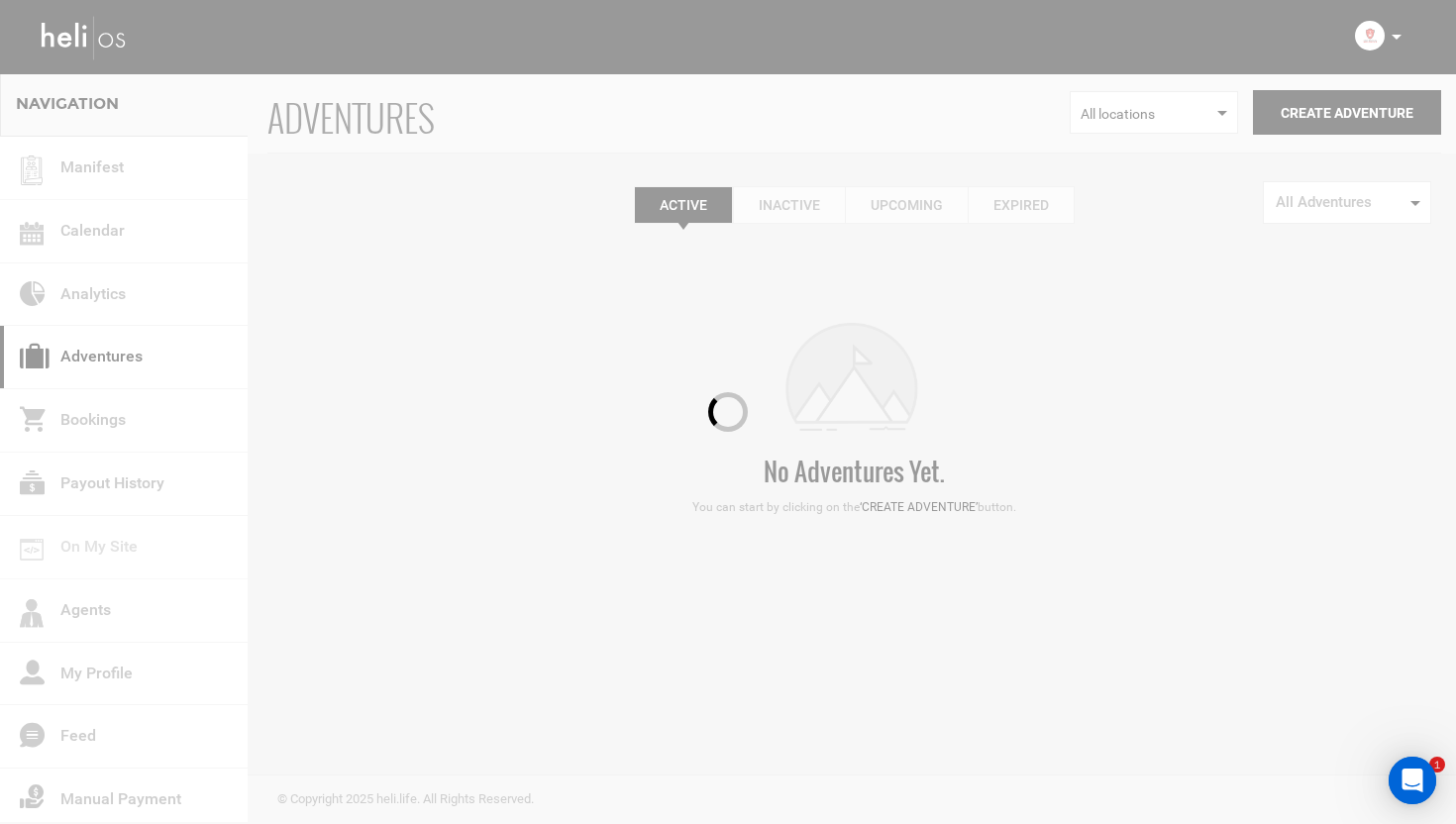 scroll, scrollTop: 0, scrollLeft: 0, axis: both 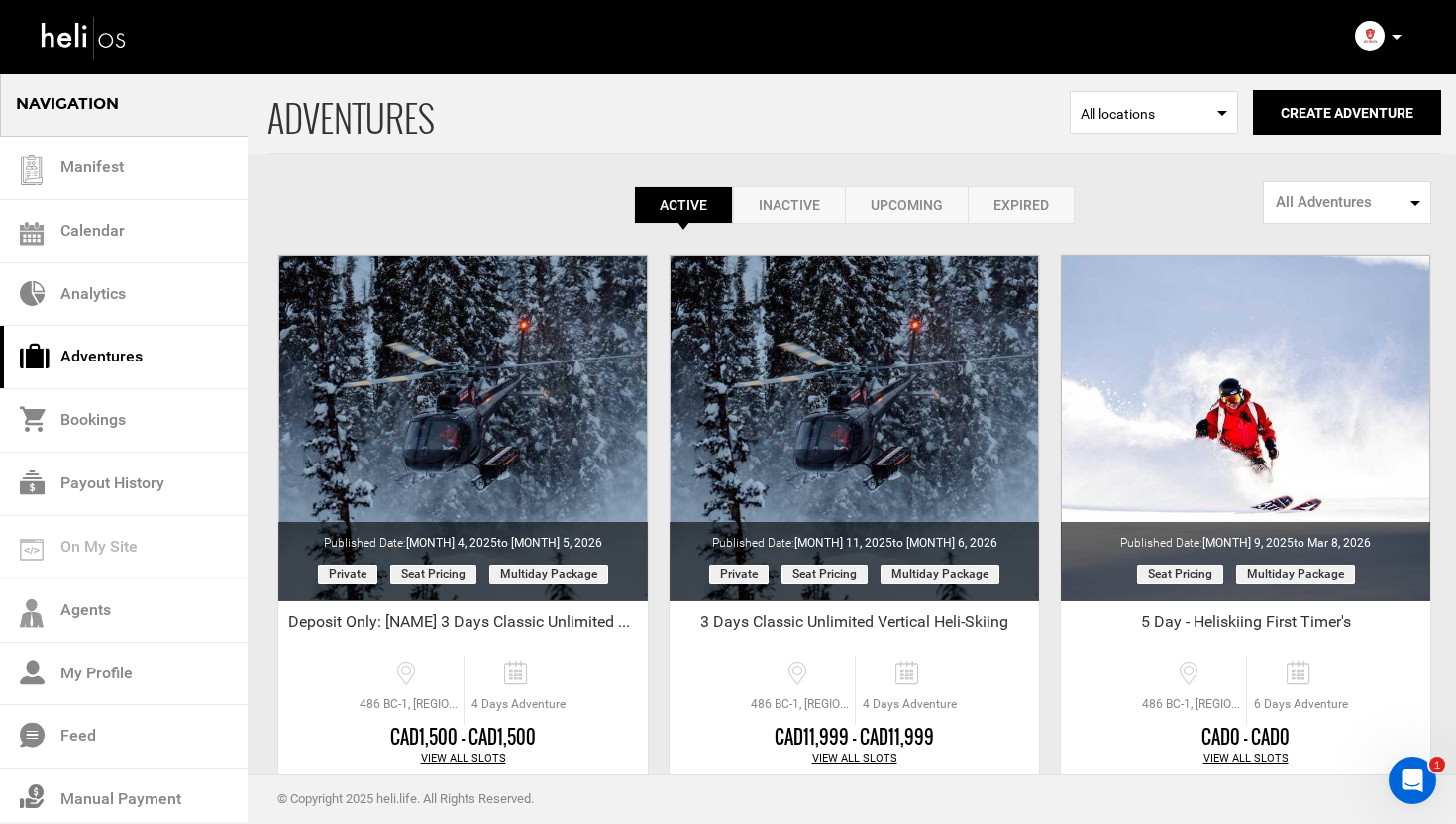 click at bounding box center (1397, 37) 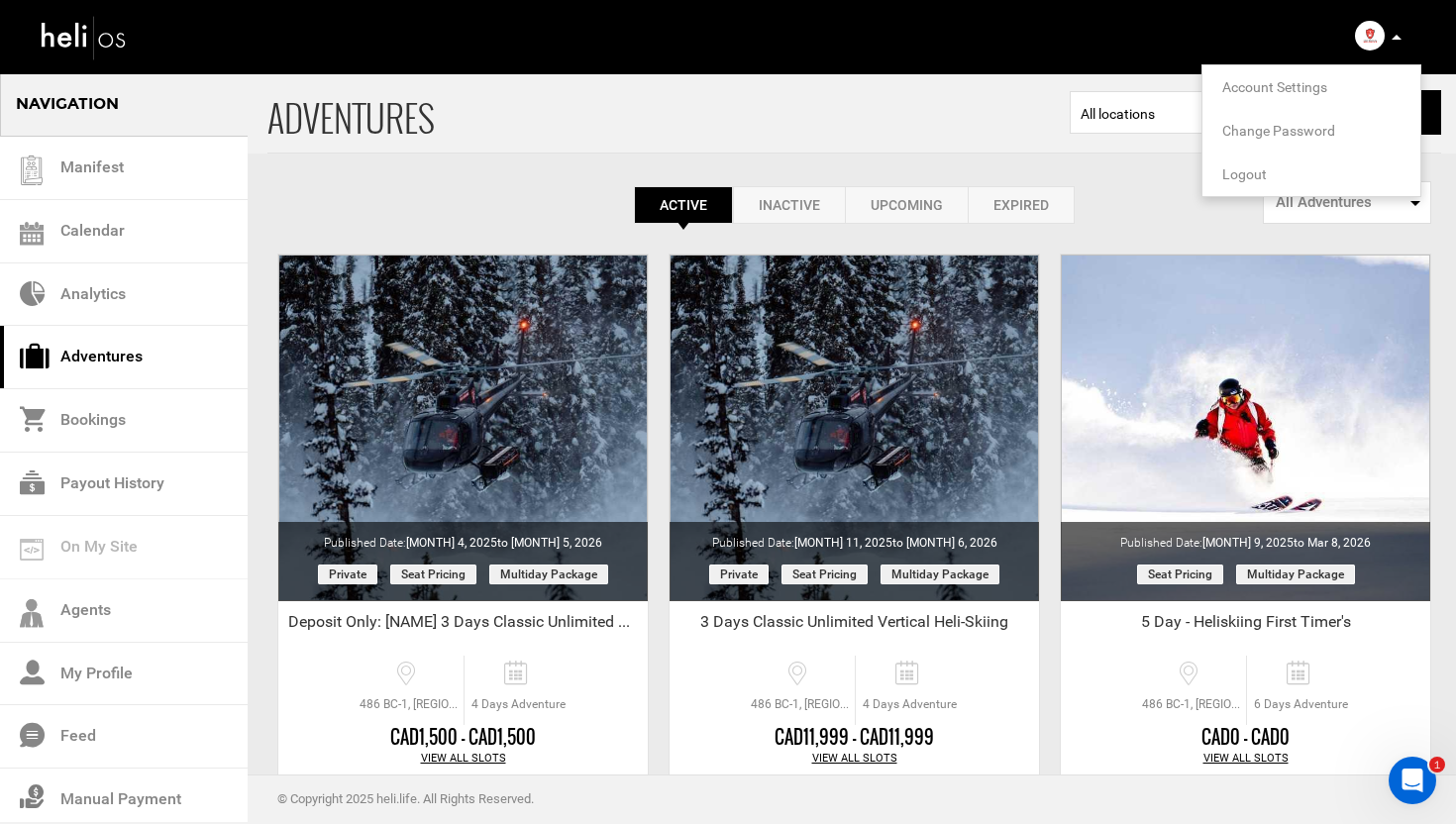 click on "Logout" at bounding box center [1244, 174] 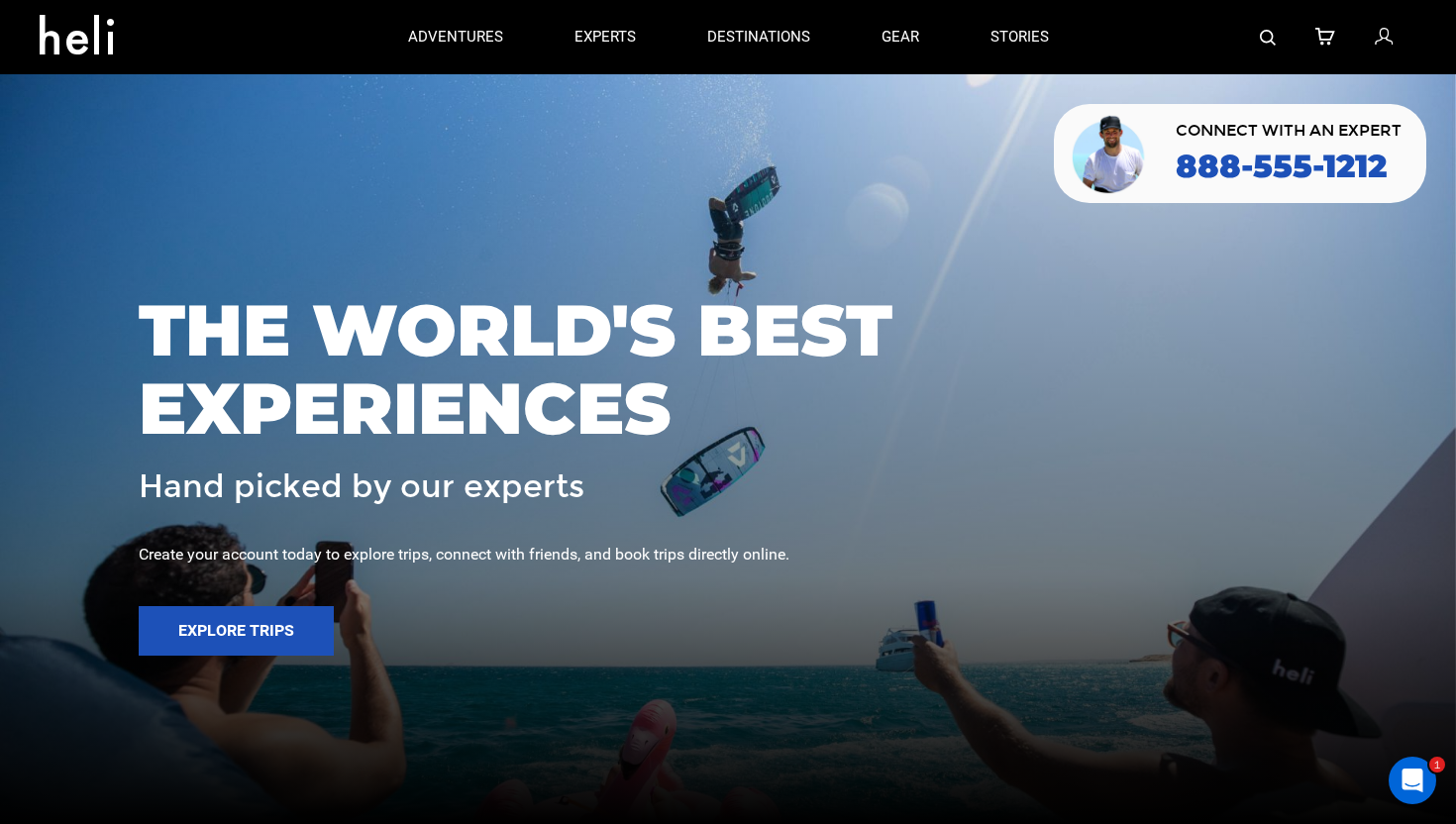 click at bounding box center [1384, 38] 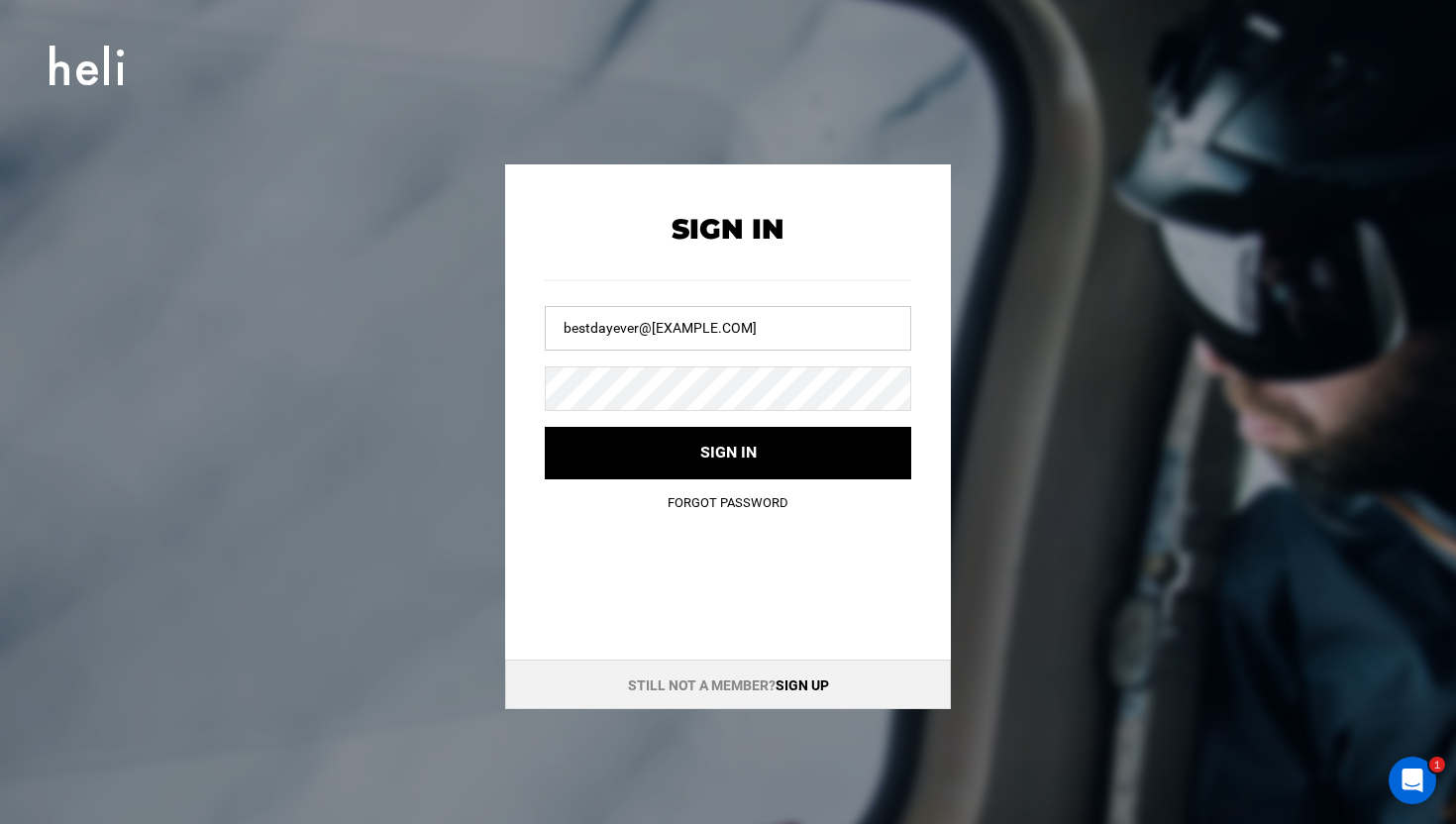 click on "bestdayever@[EXAMPLE.COM]" at bounding box center (728, 328) 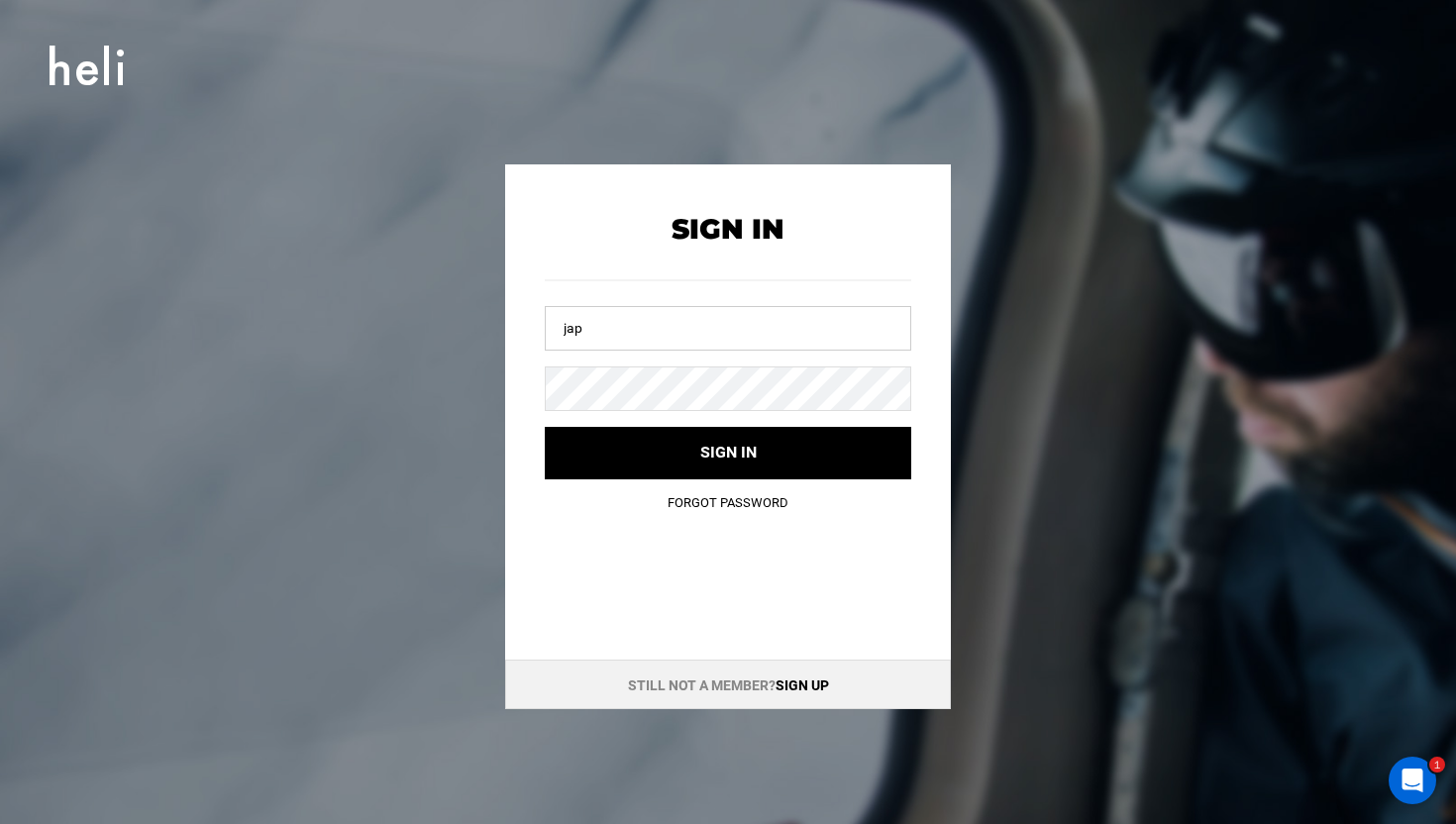 type on "japanskitours@[EXAMPLE.COM]" 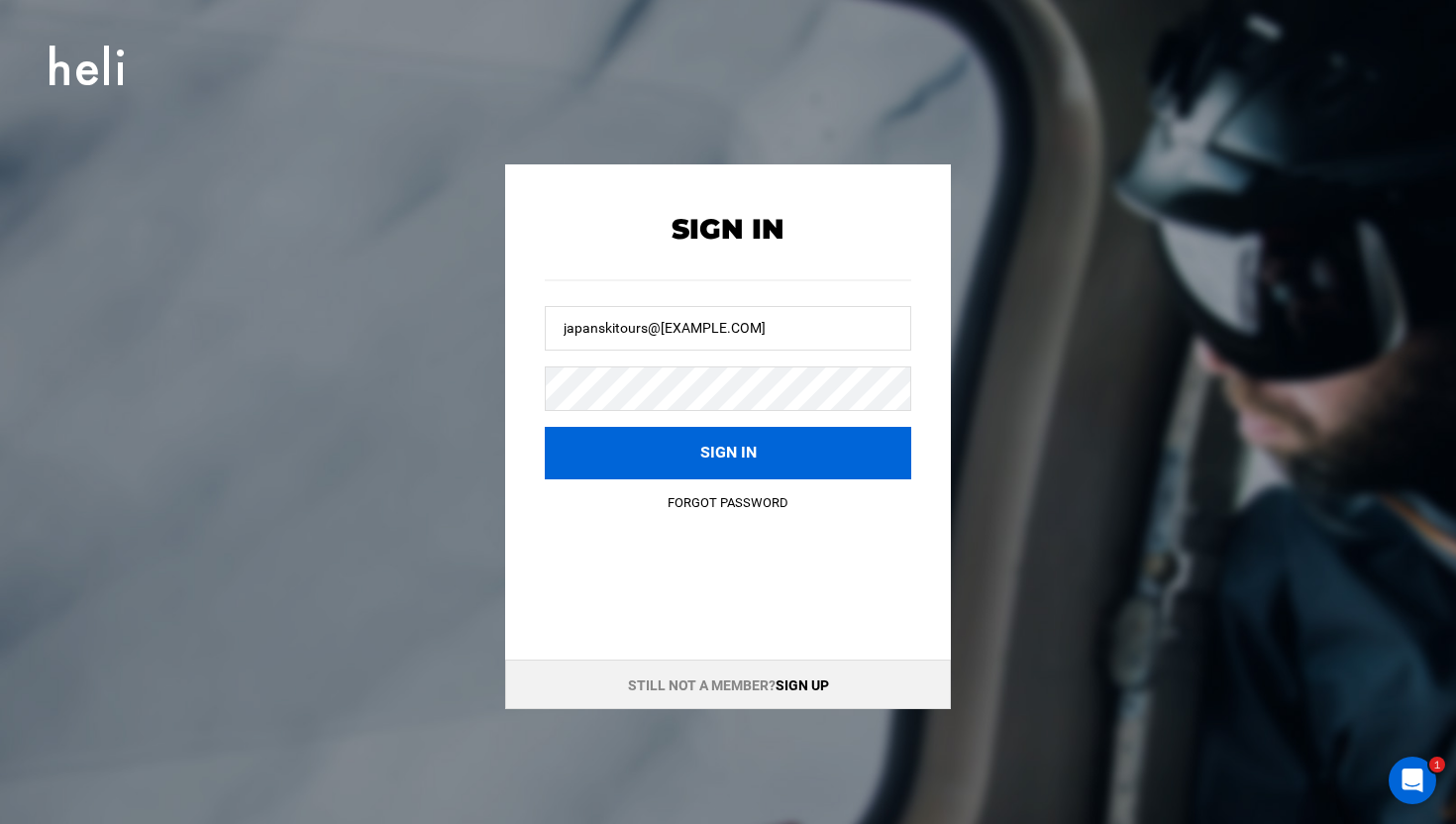 click on "Sign in" at bounding box center [728, 453] 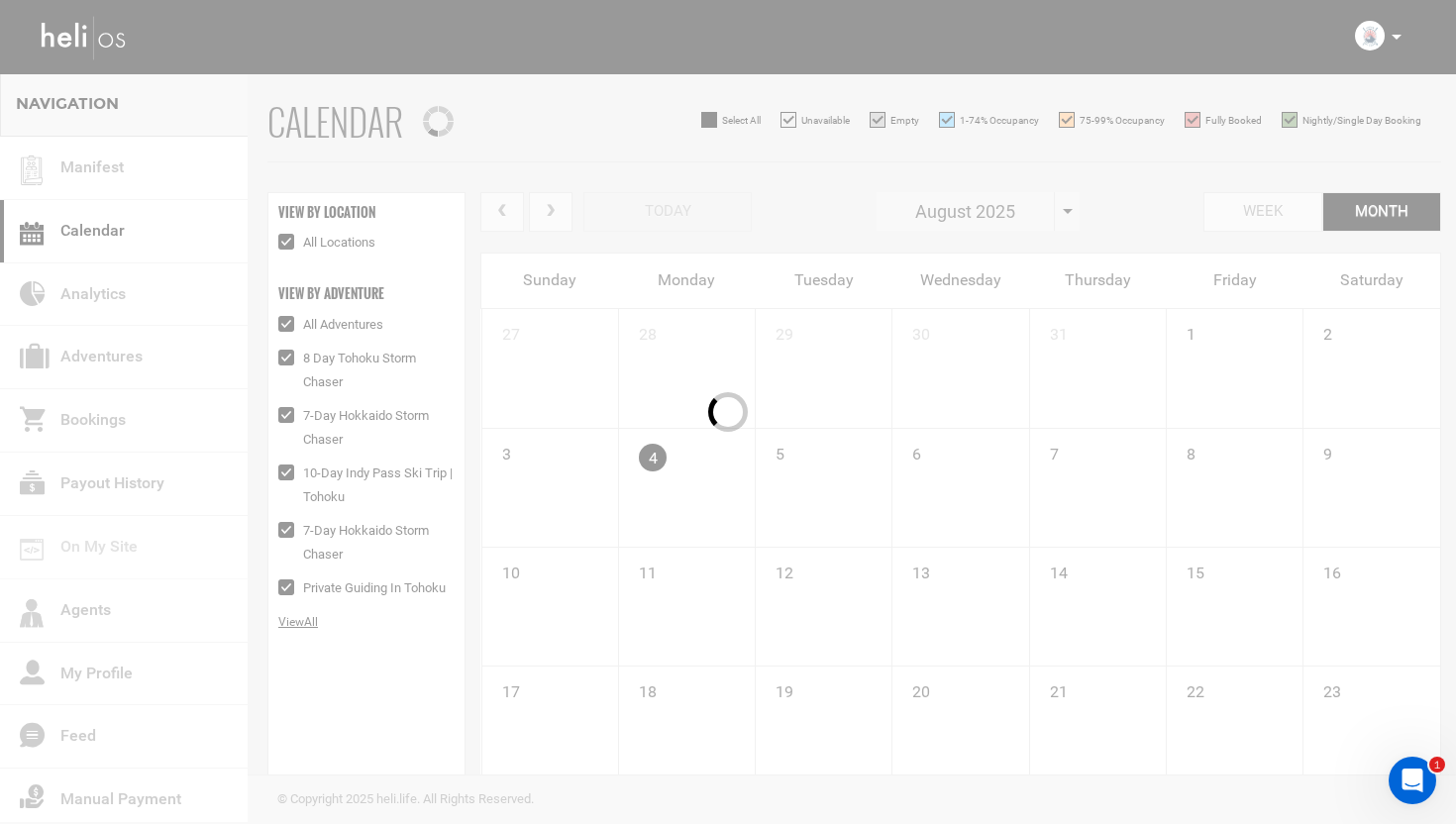 click at bounding box center (728, 412) 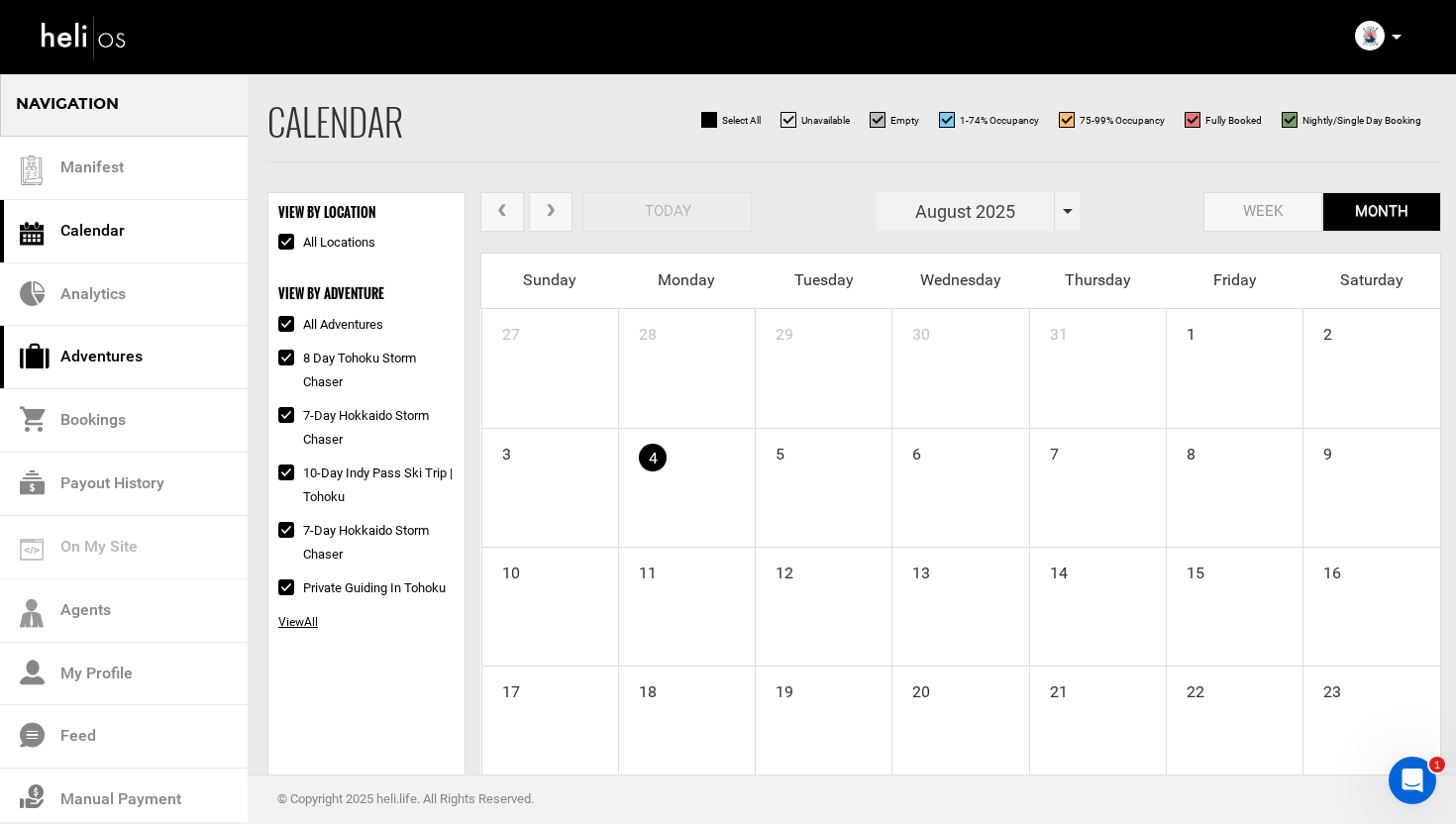click on "Adventures" at bounding box center [124, 358] 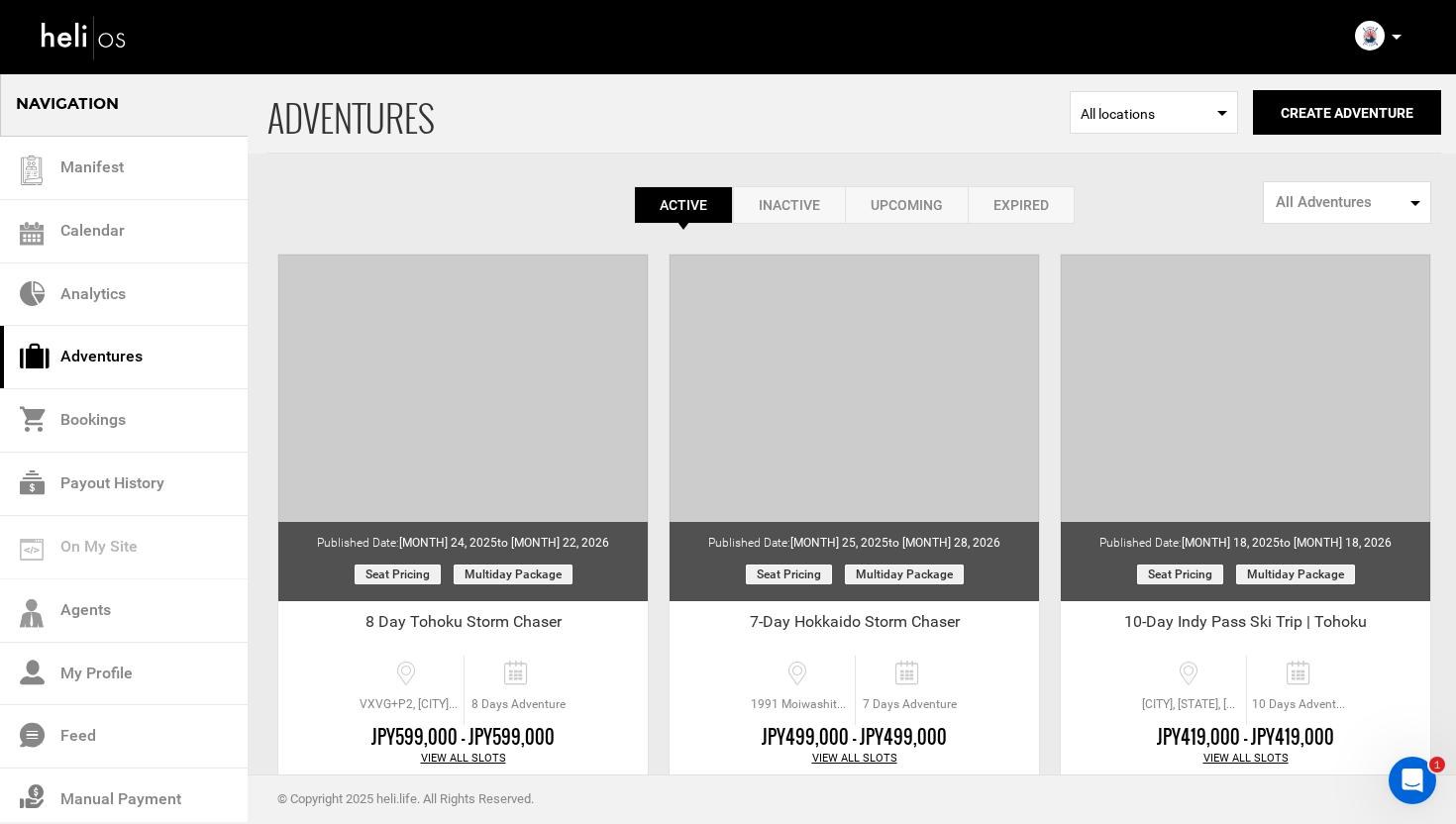 scroll, scrollTop: 103, scrollLeft: 0, axis: vertical 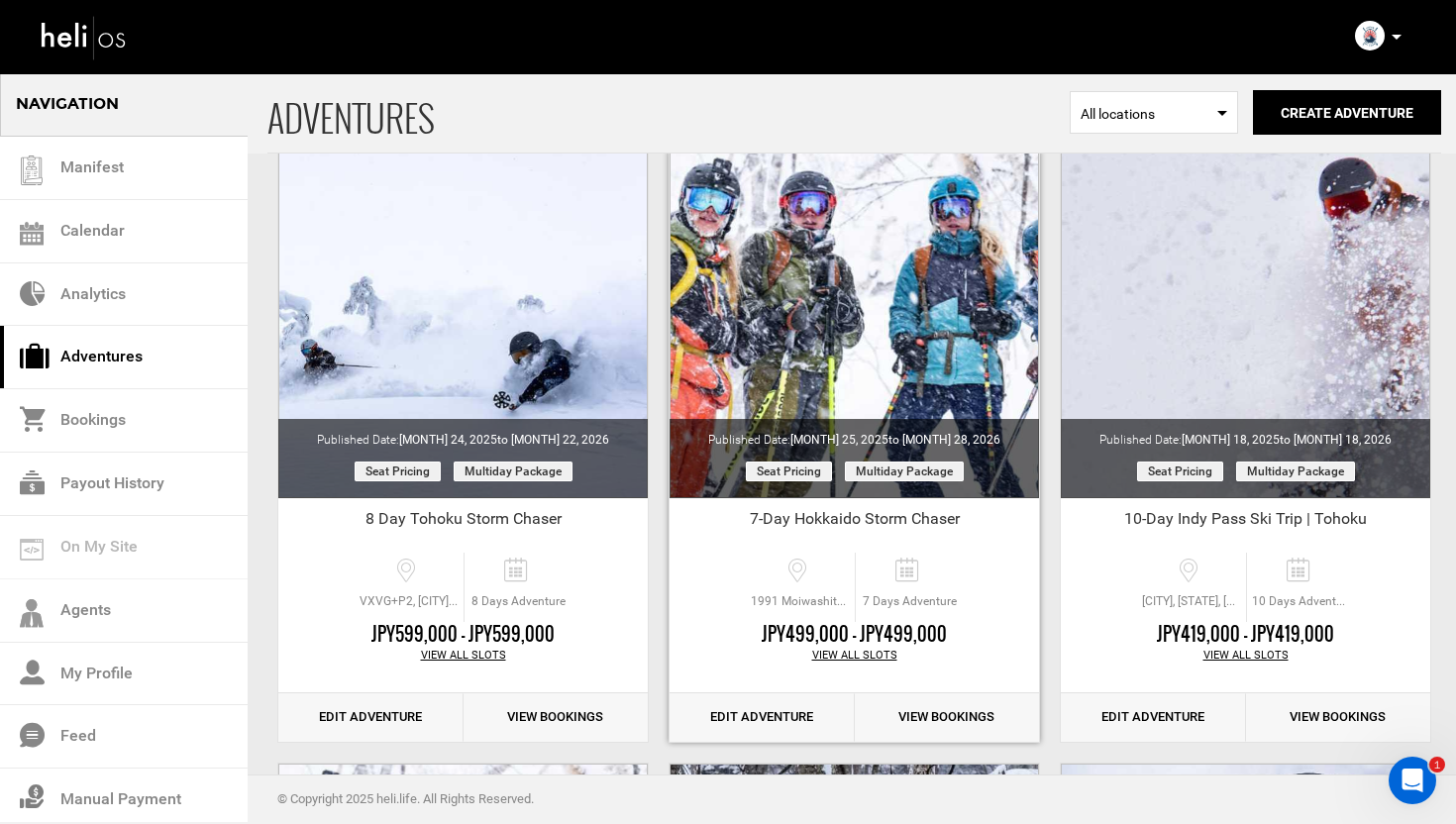 click on "Edit Adventure" at bounding box center (762, 717) 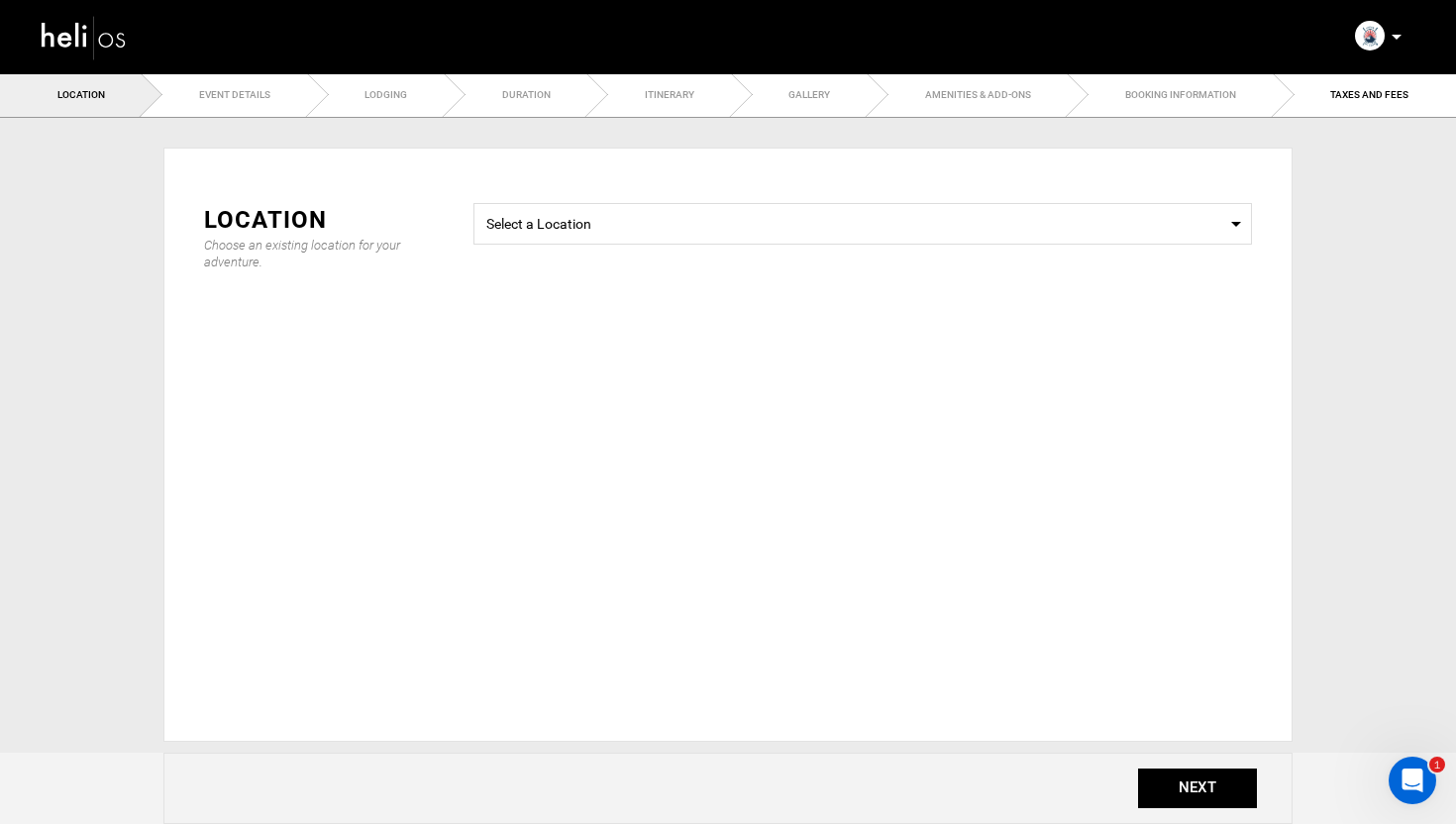 scroll, scrollTop: 0, scrollLeft: 0, axis: both 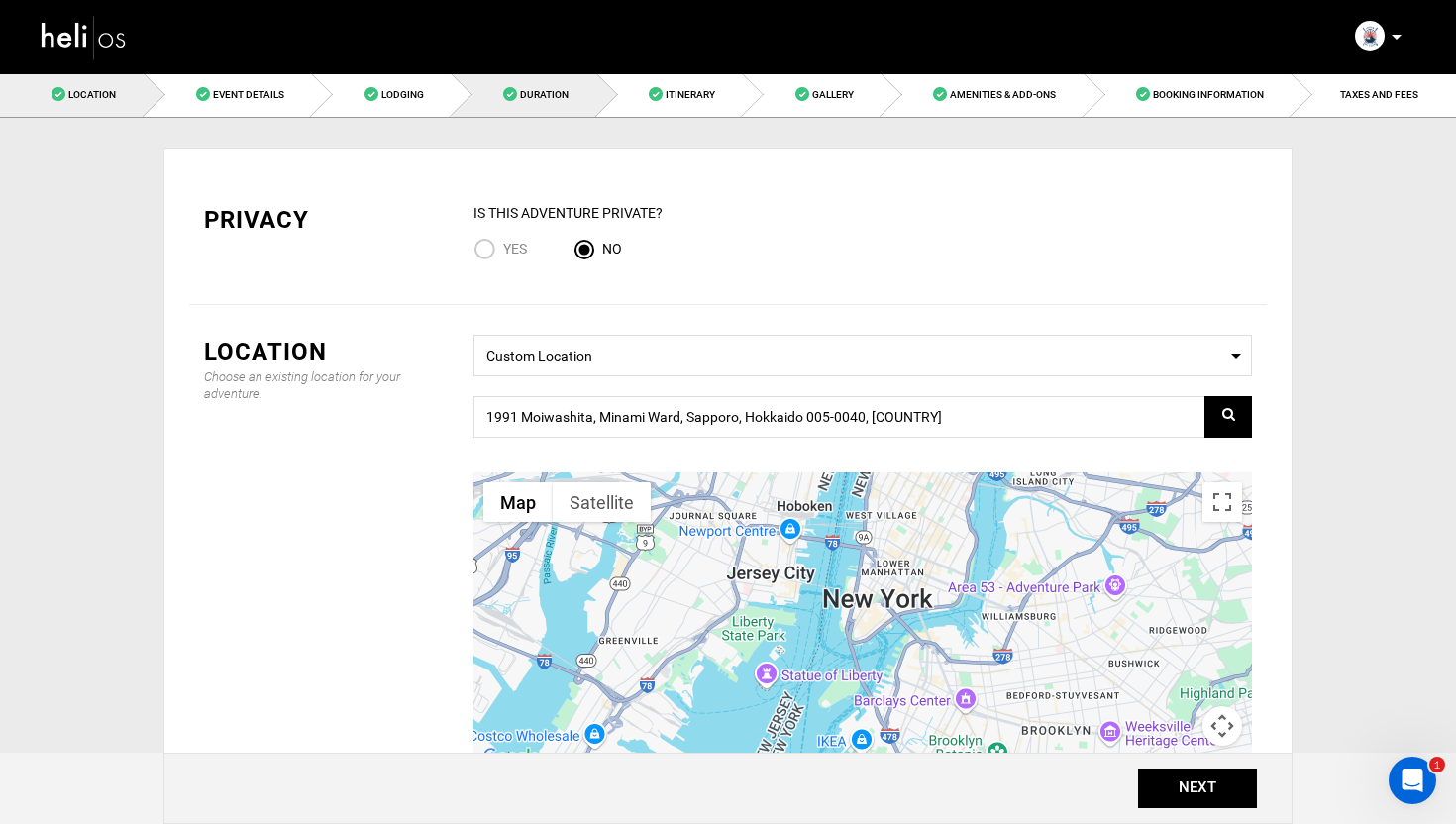 click on "Duration" at bounding box center [524, 94] 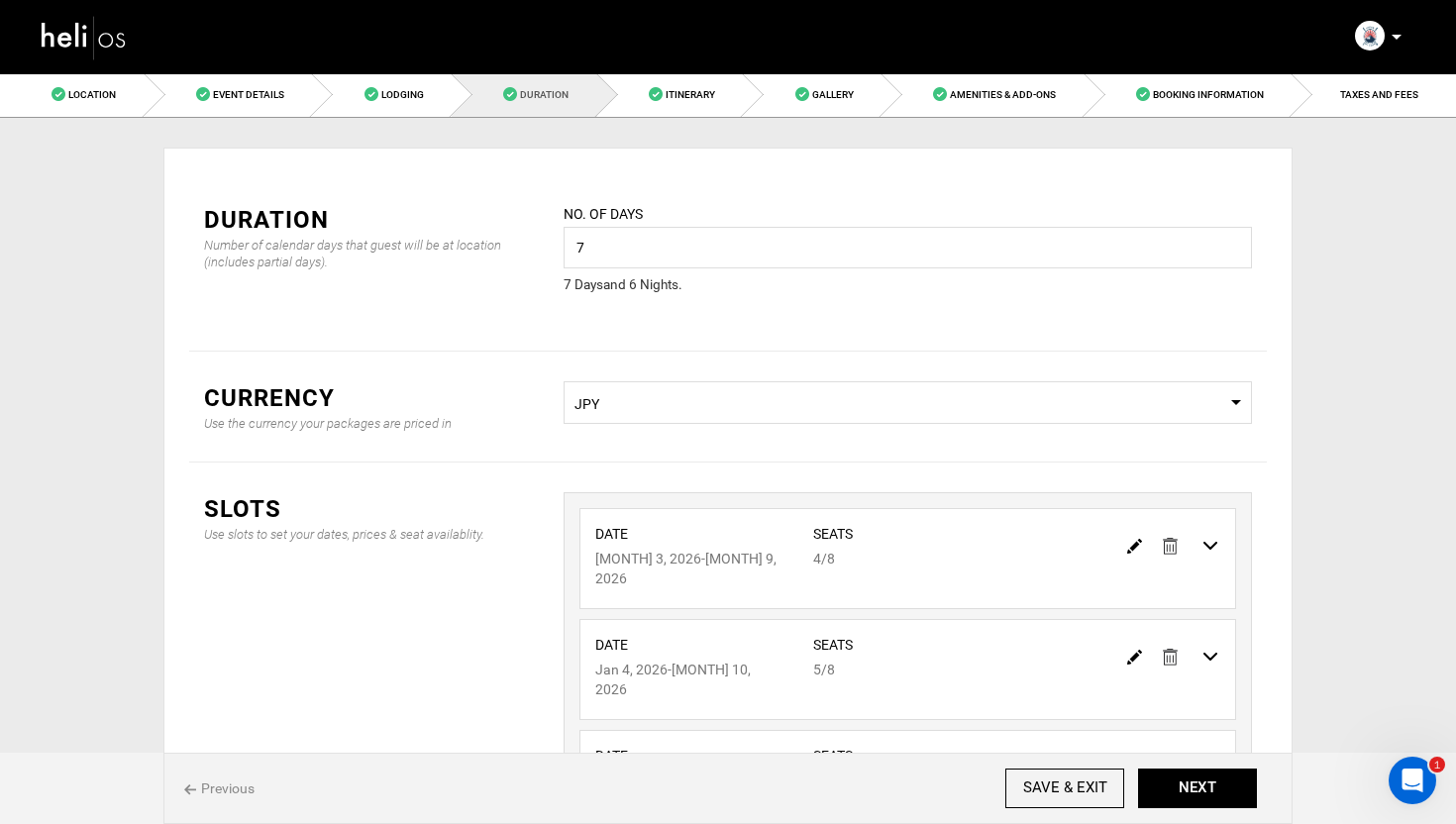 scroll, scrollTop: 0, scrollLeft: 0, axis: both 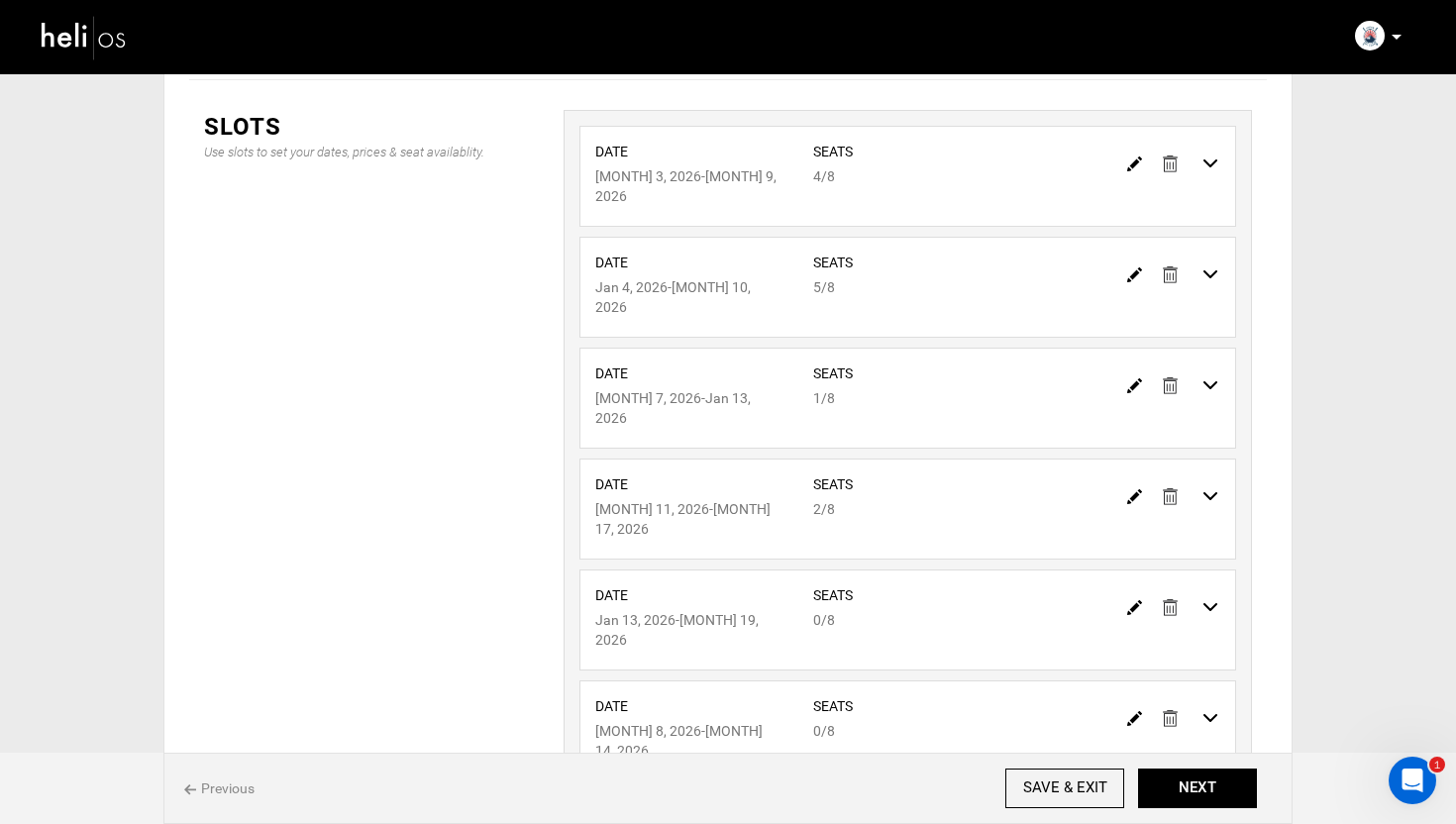 click at bounding box center [1134, 384] 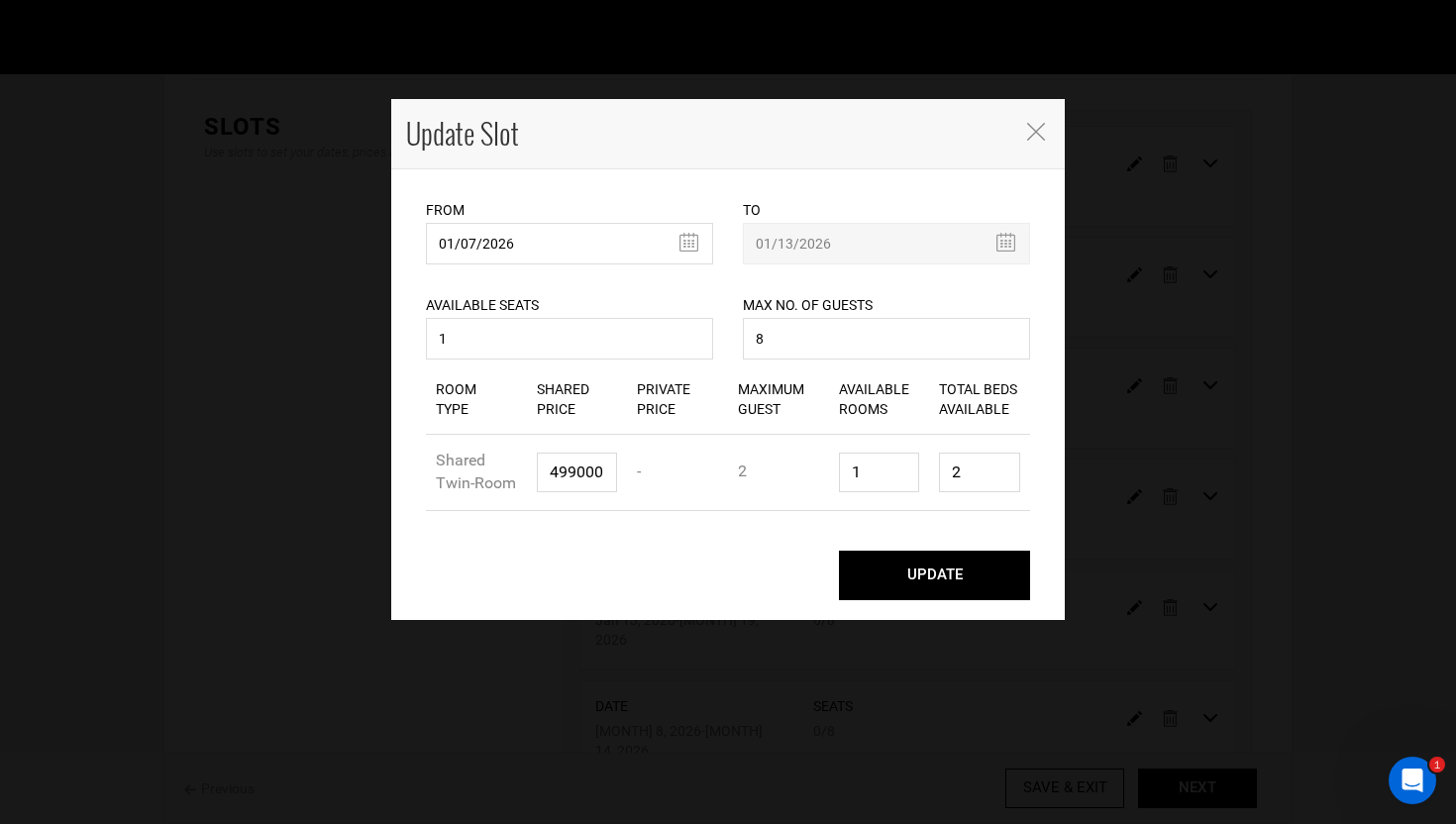 click on "Available Seats
1
Available seats should be greater than 0.
Available seats should be less than or equal to Total Beds Available.
Available seats can not exceed maximum
capacity." at bounding box center [570, 314] 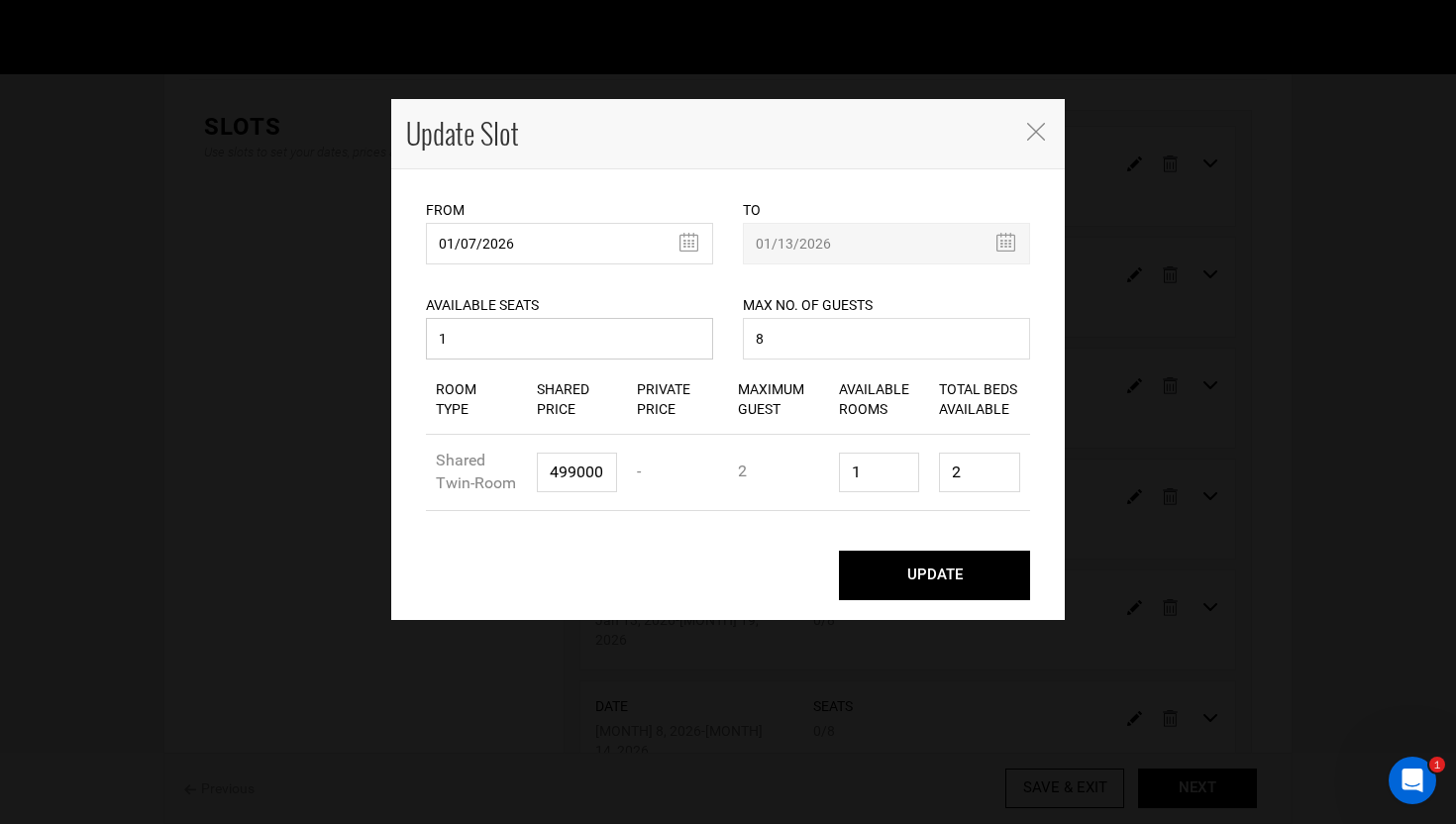 click on "1" at bounding box center [570, 339] 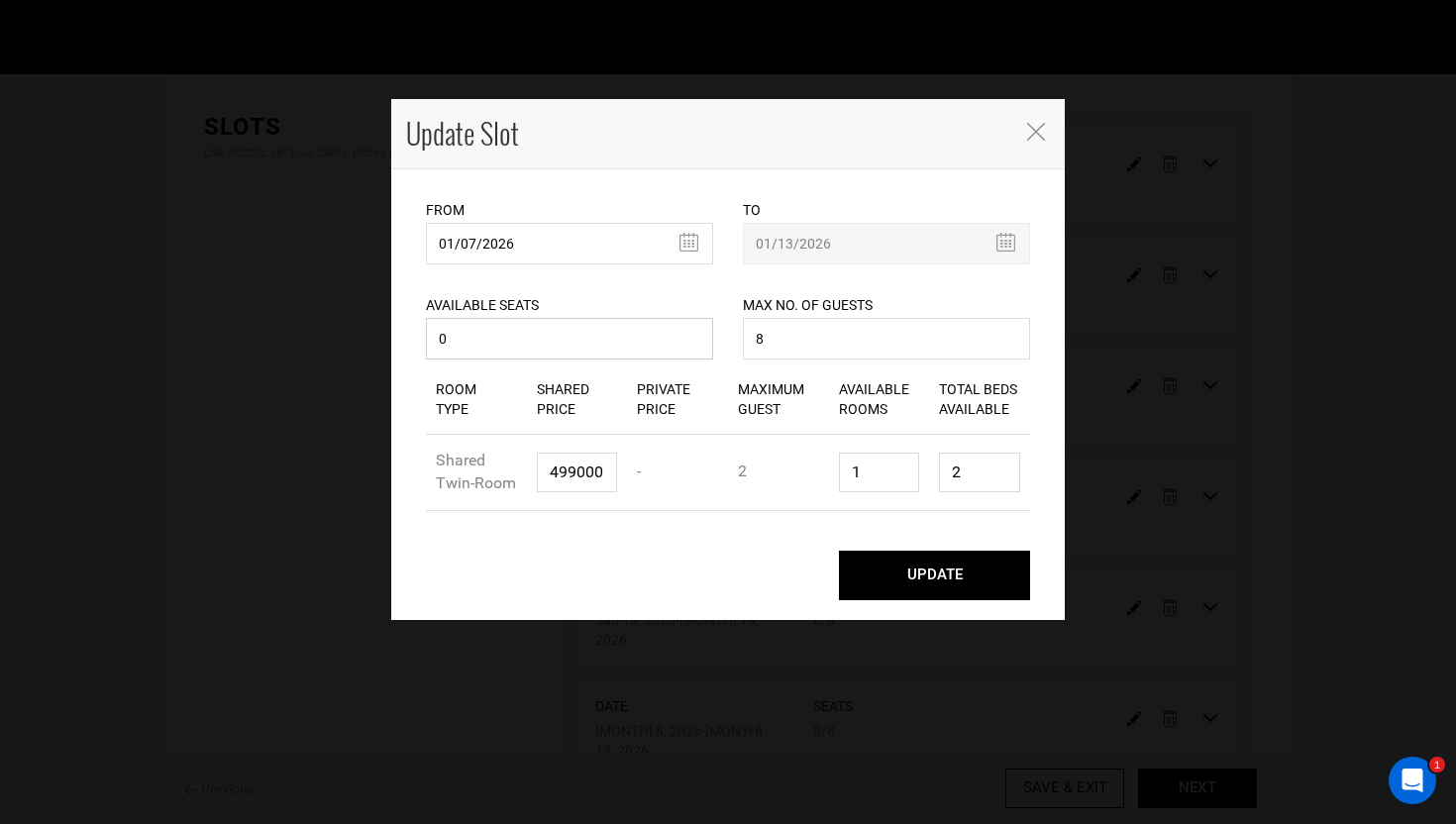 type on "0" 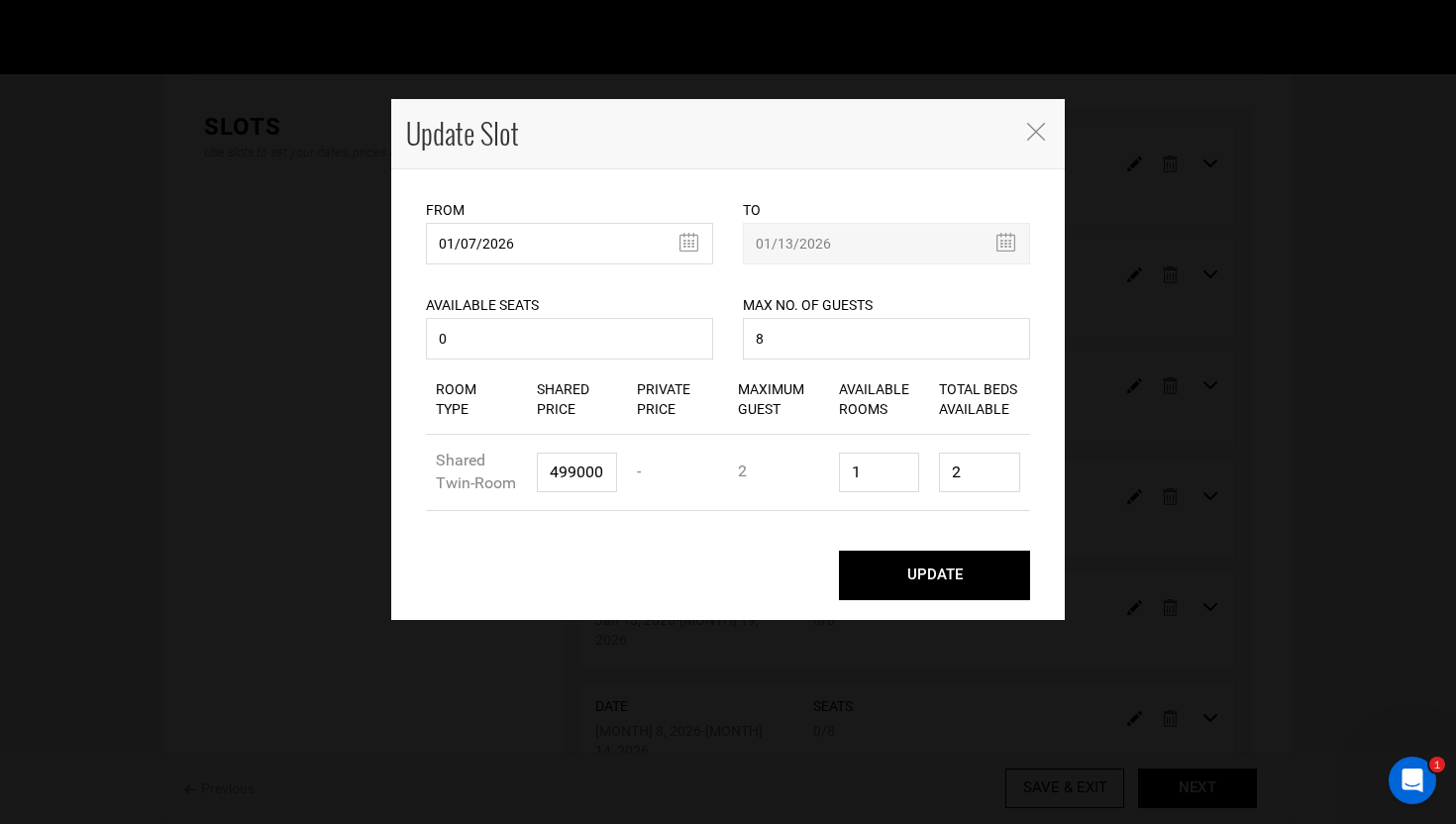 click on "UPDATE" at bounding box center (934, 575) 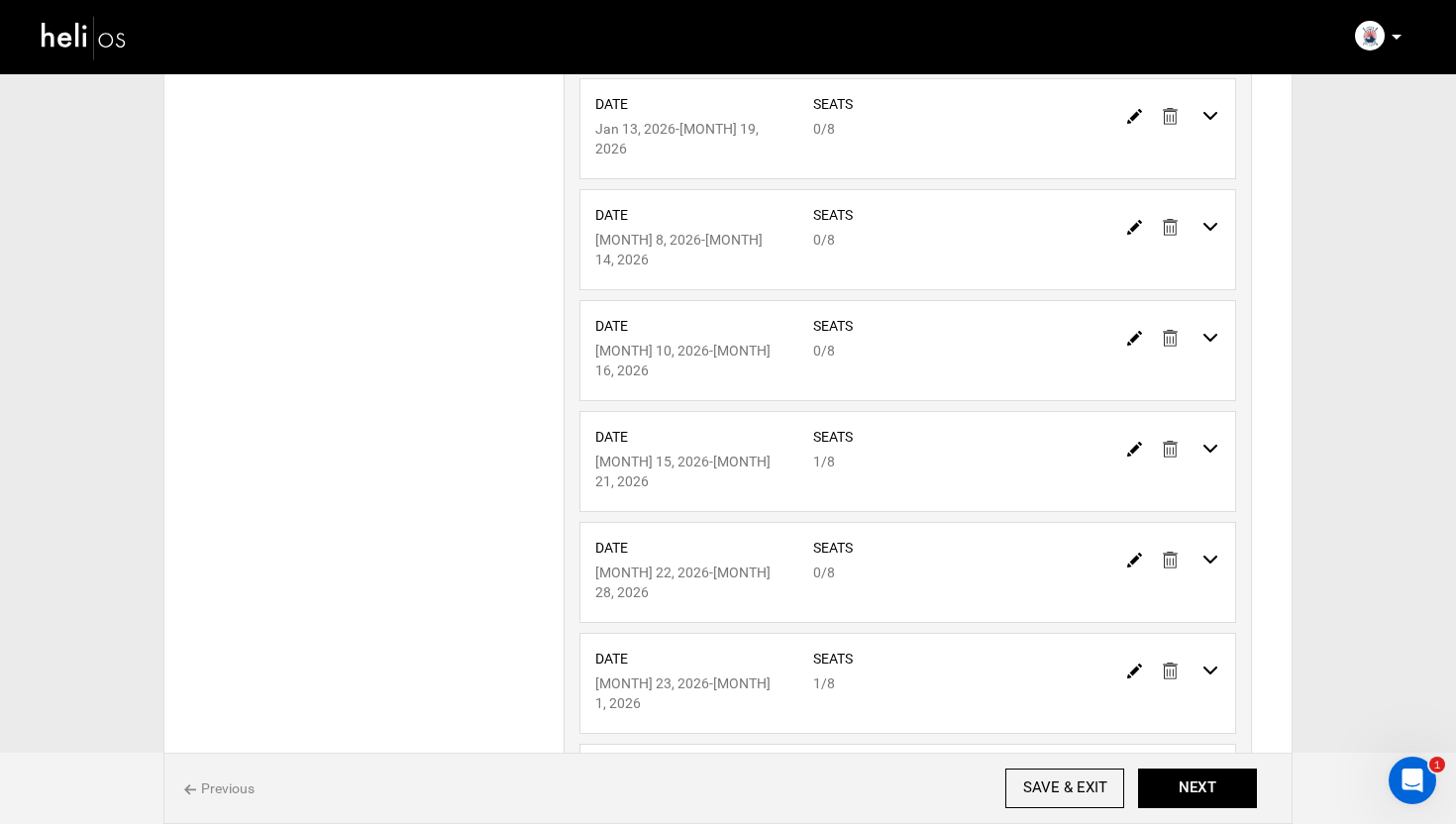 scroll, scrollTop: 877, scrollLeft: 0, axis: vertical 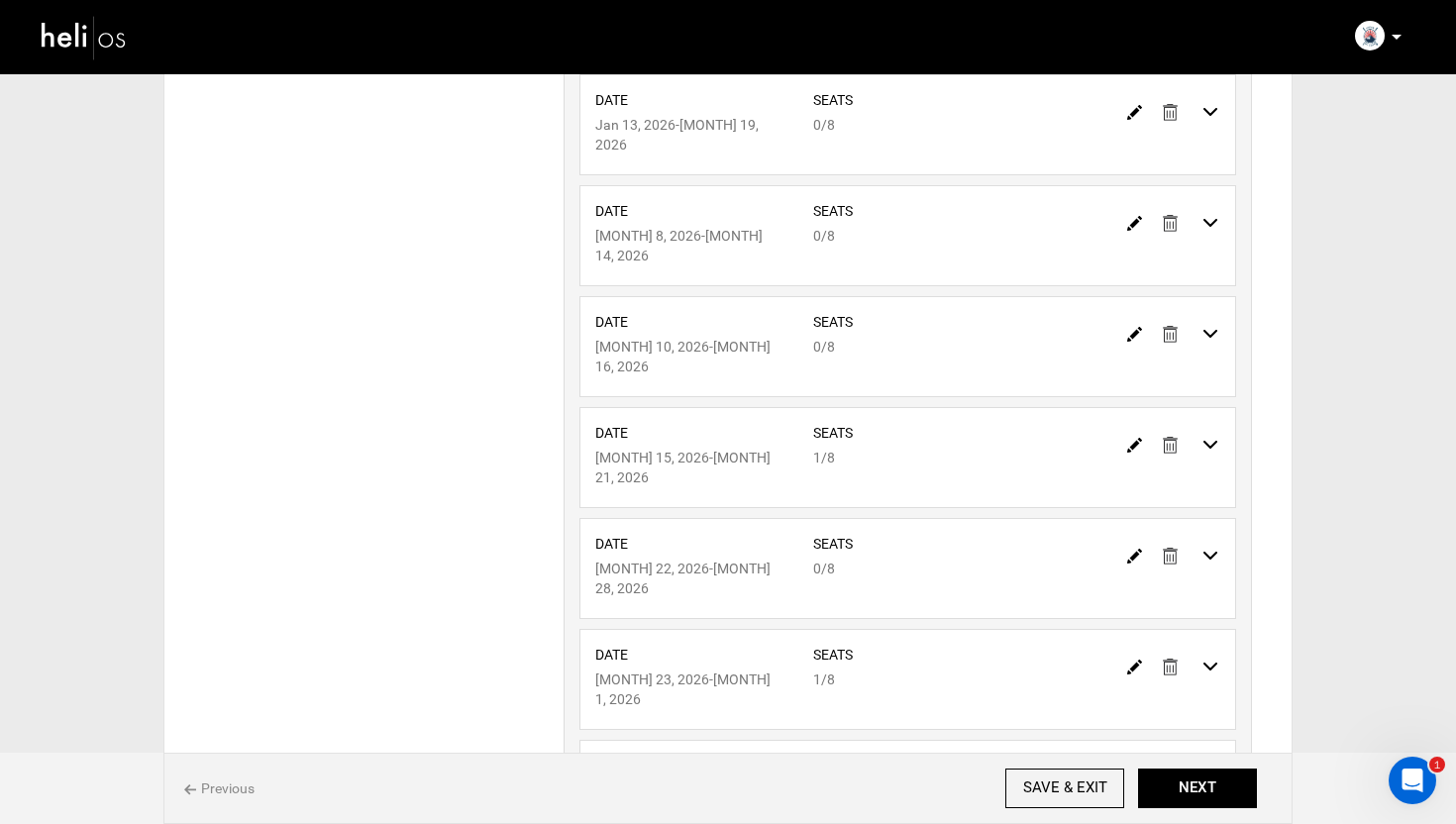 click at bounding box center [1134, 777] 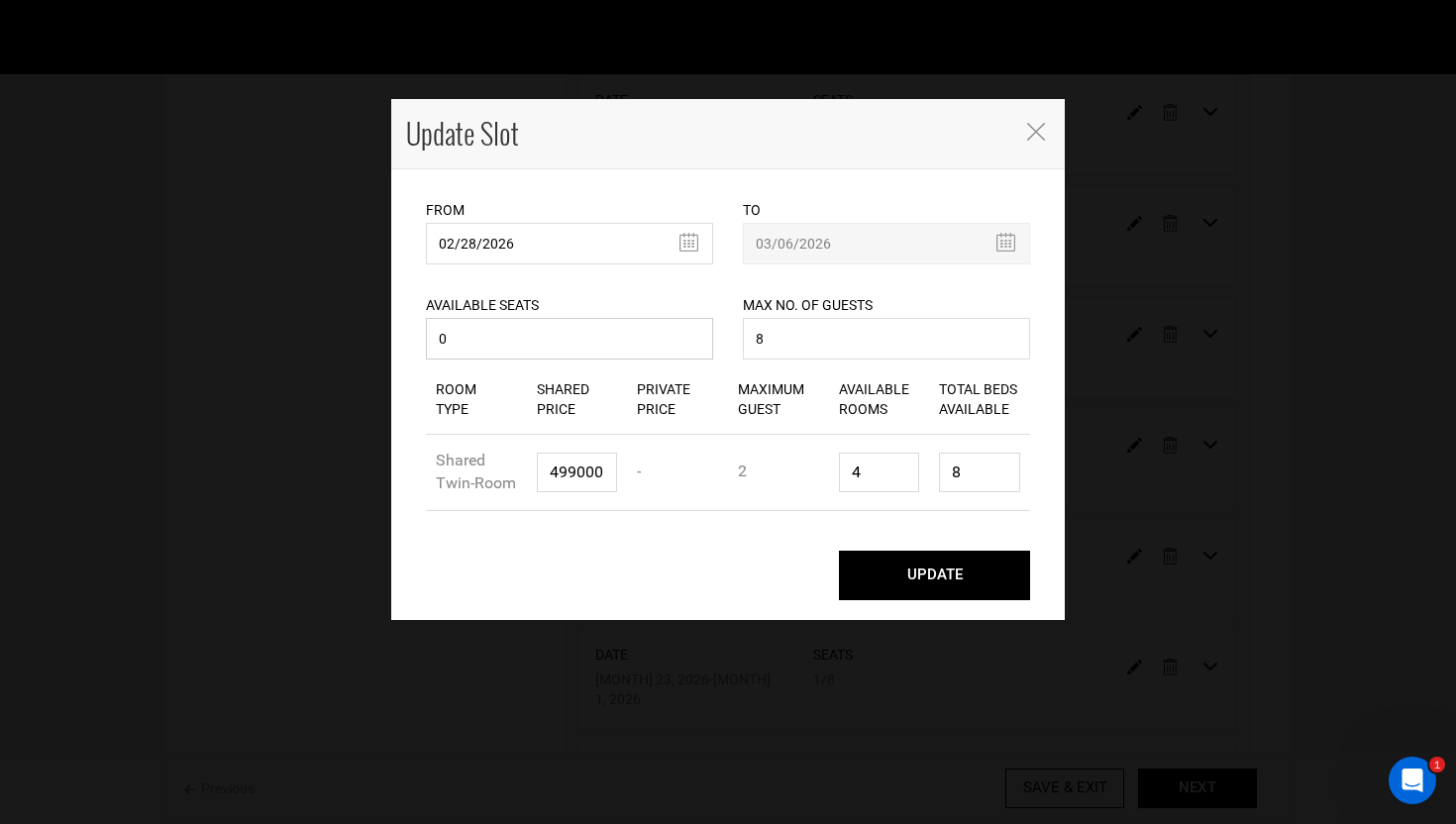 click on "0" at bounding box center (570, 339) 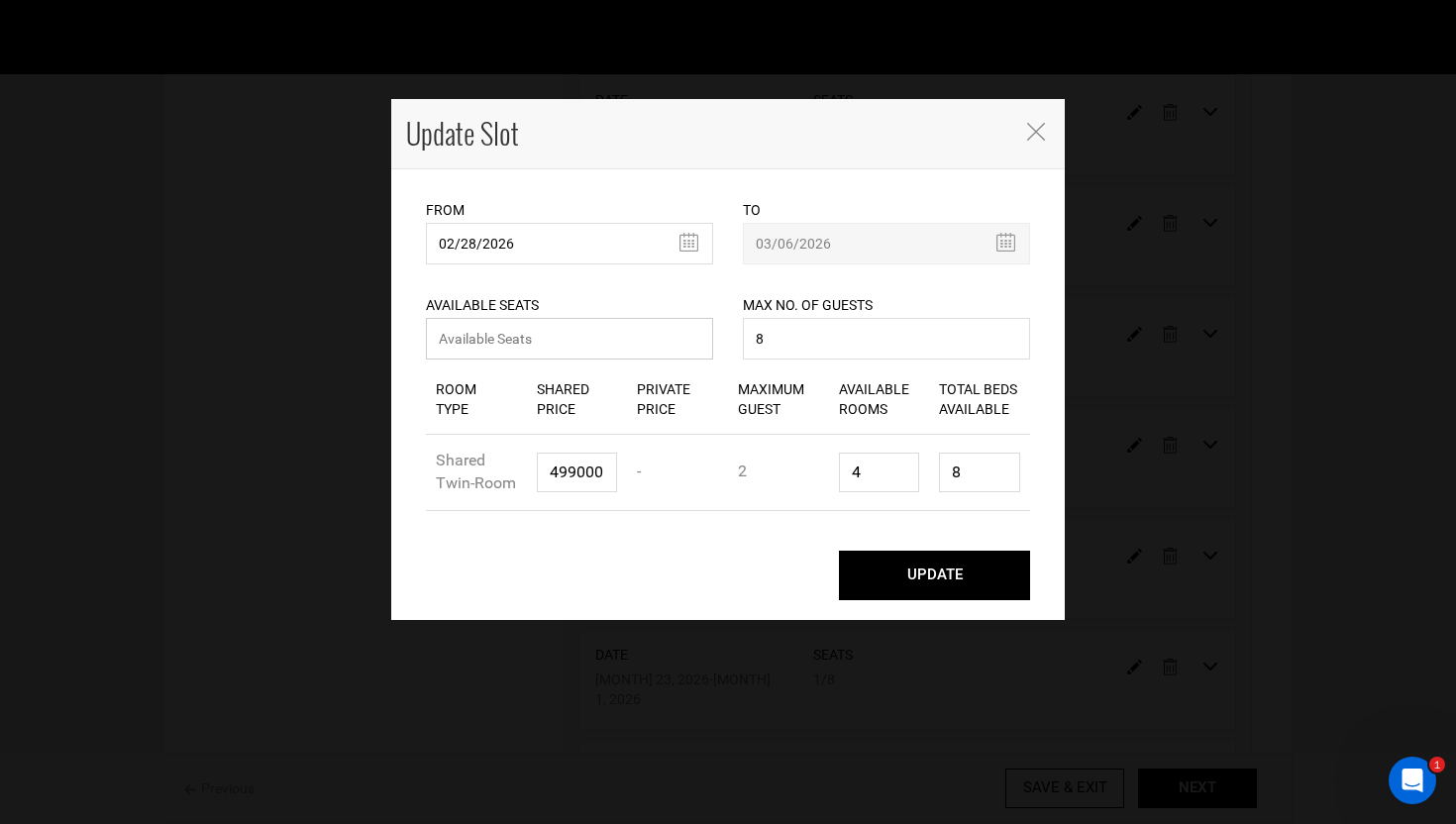 type on "9" 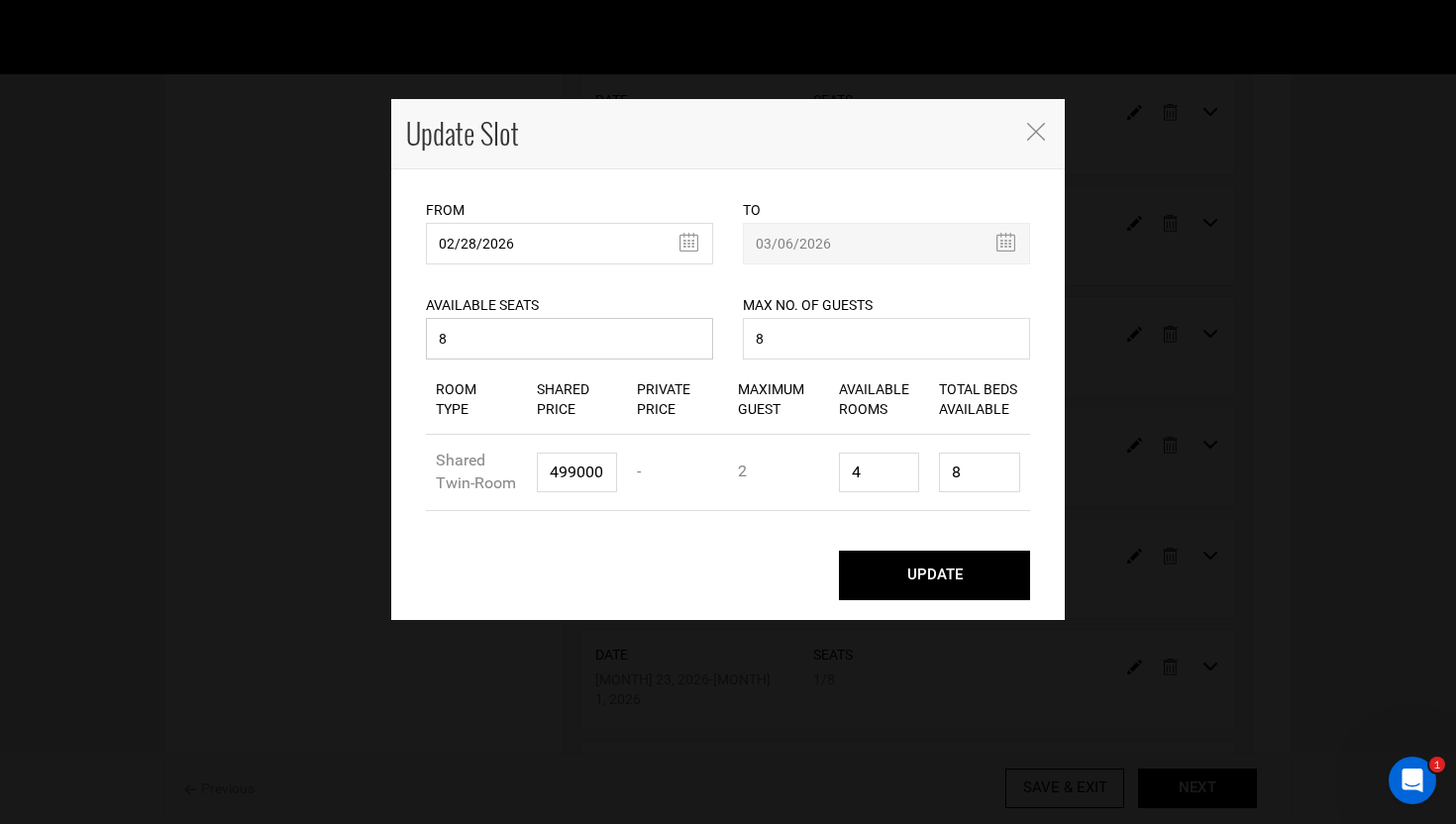 type on "8" 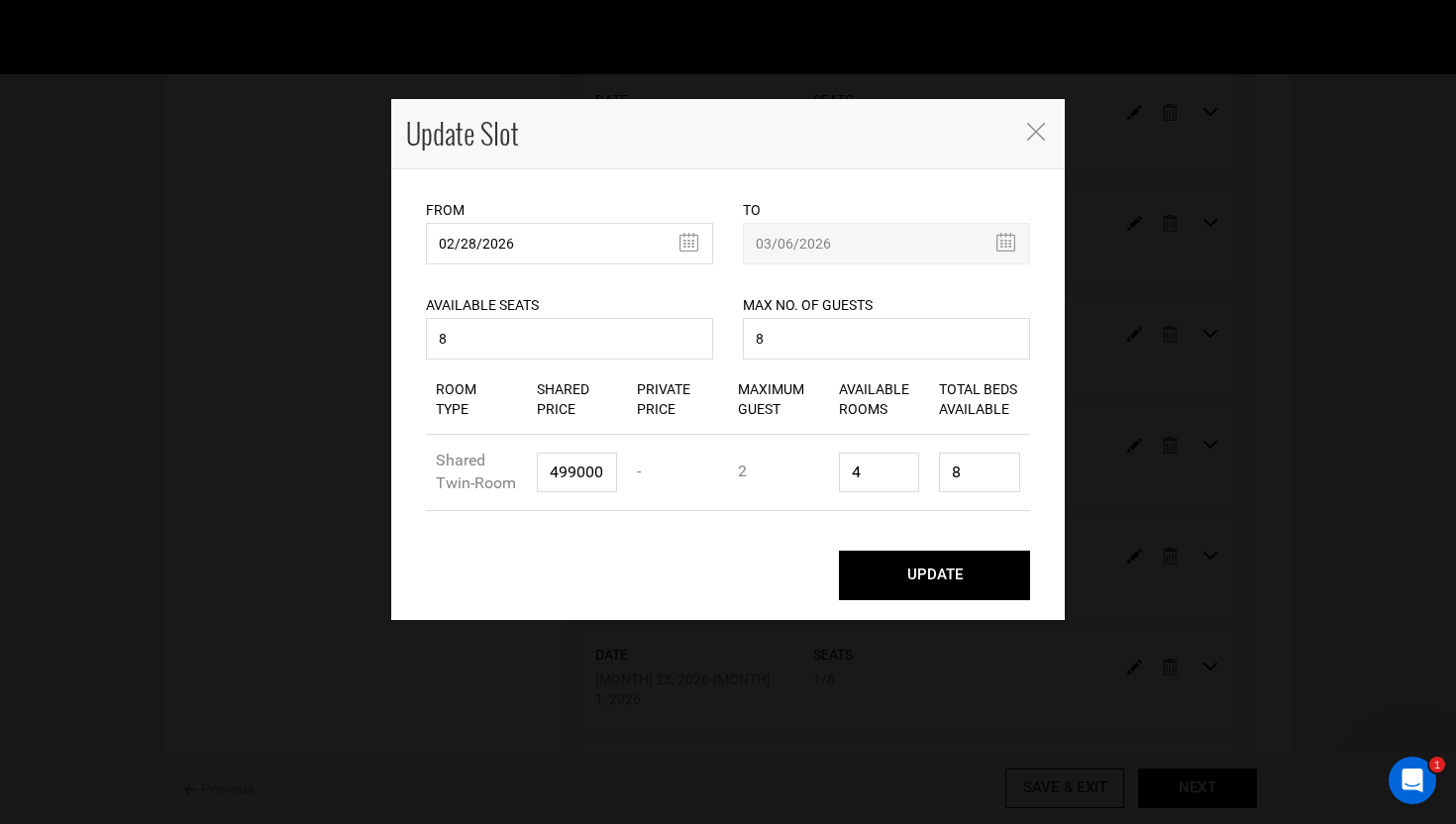 click on "UPDATE" at bounding box center [934, 575] 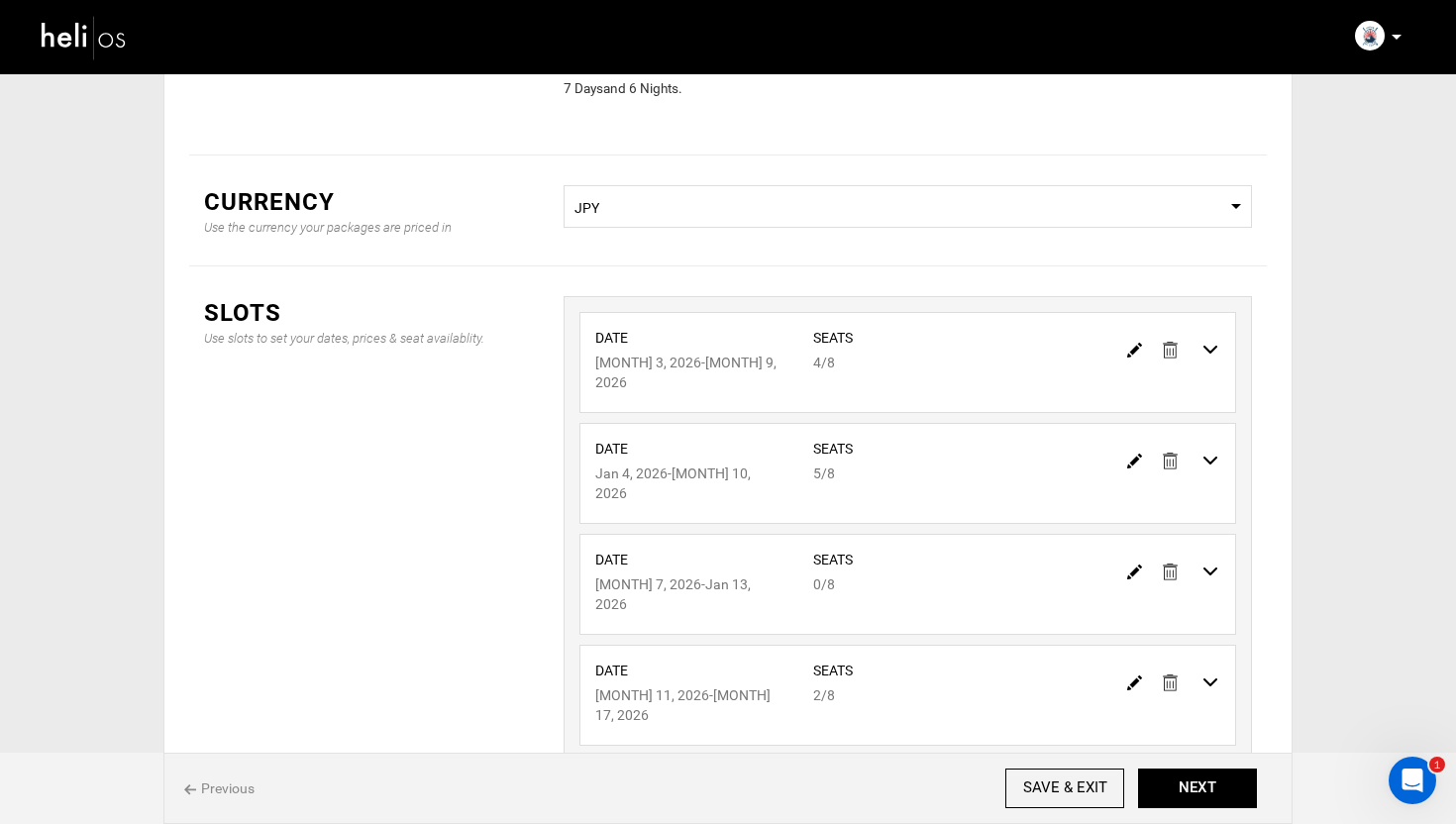 scroll, scrollTop: 0, scrollLeft: 0, axis: both 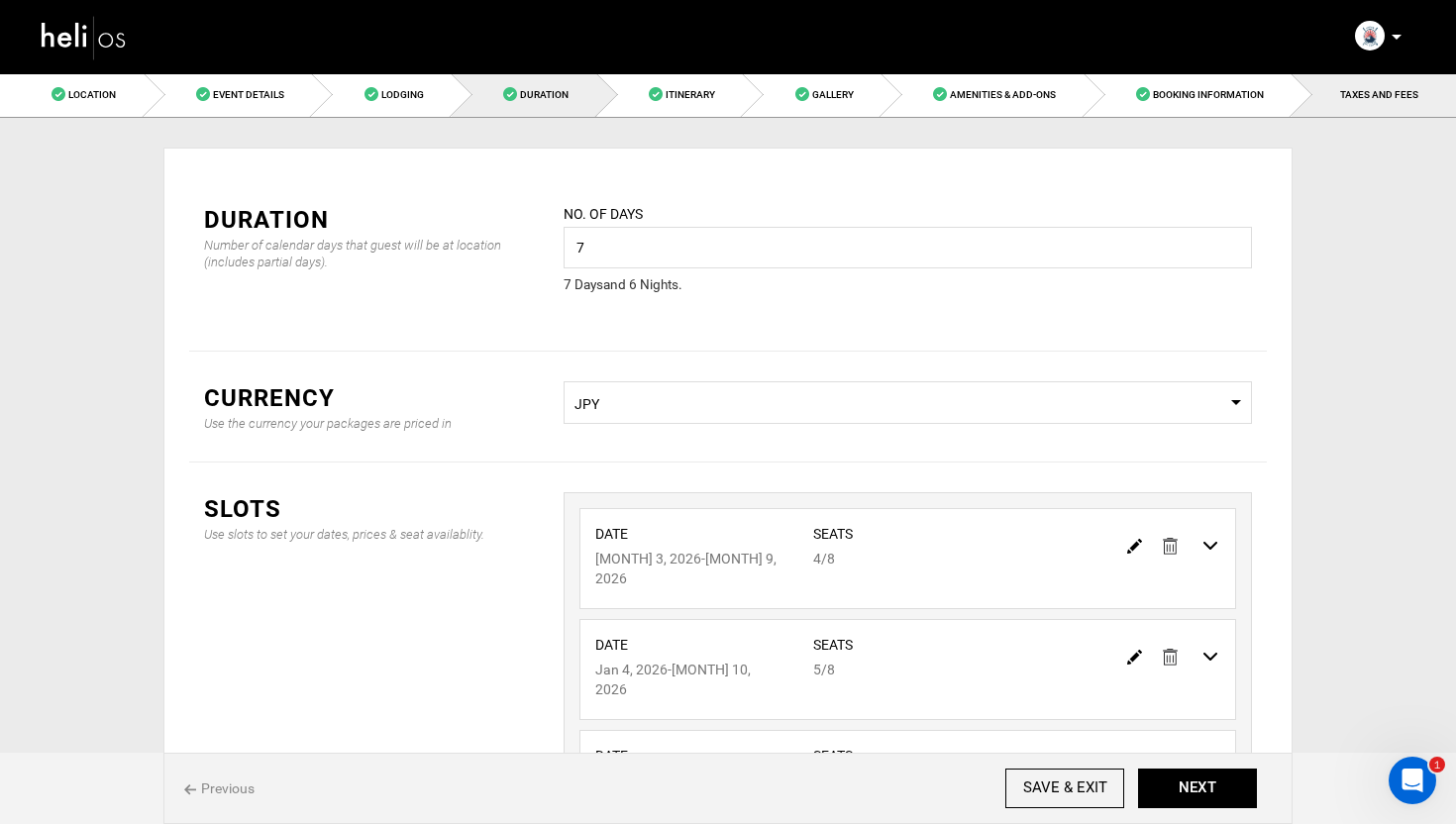 click on "TAXES AND FEES" at bounding box center (1379, 94) 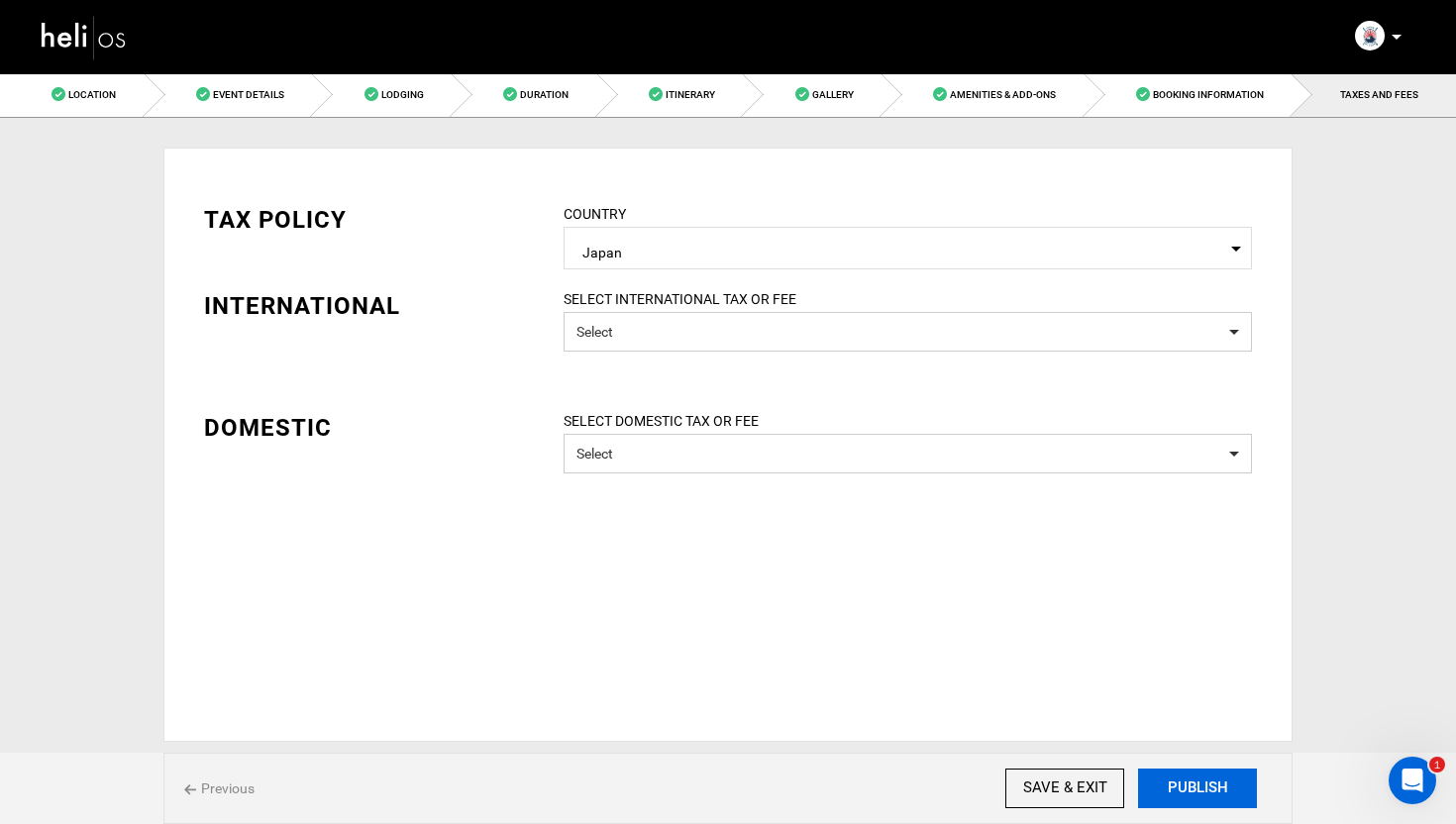 click on "PUBLISH" at bounding box center (1197, 788) 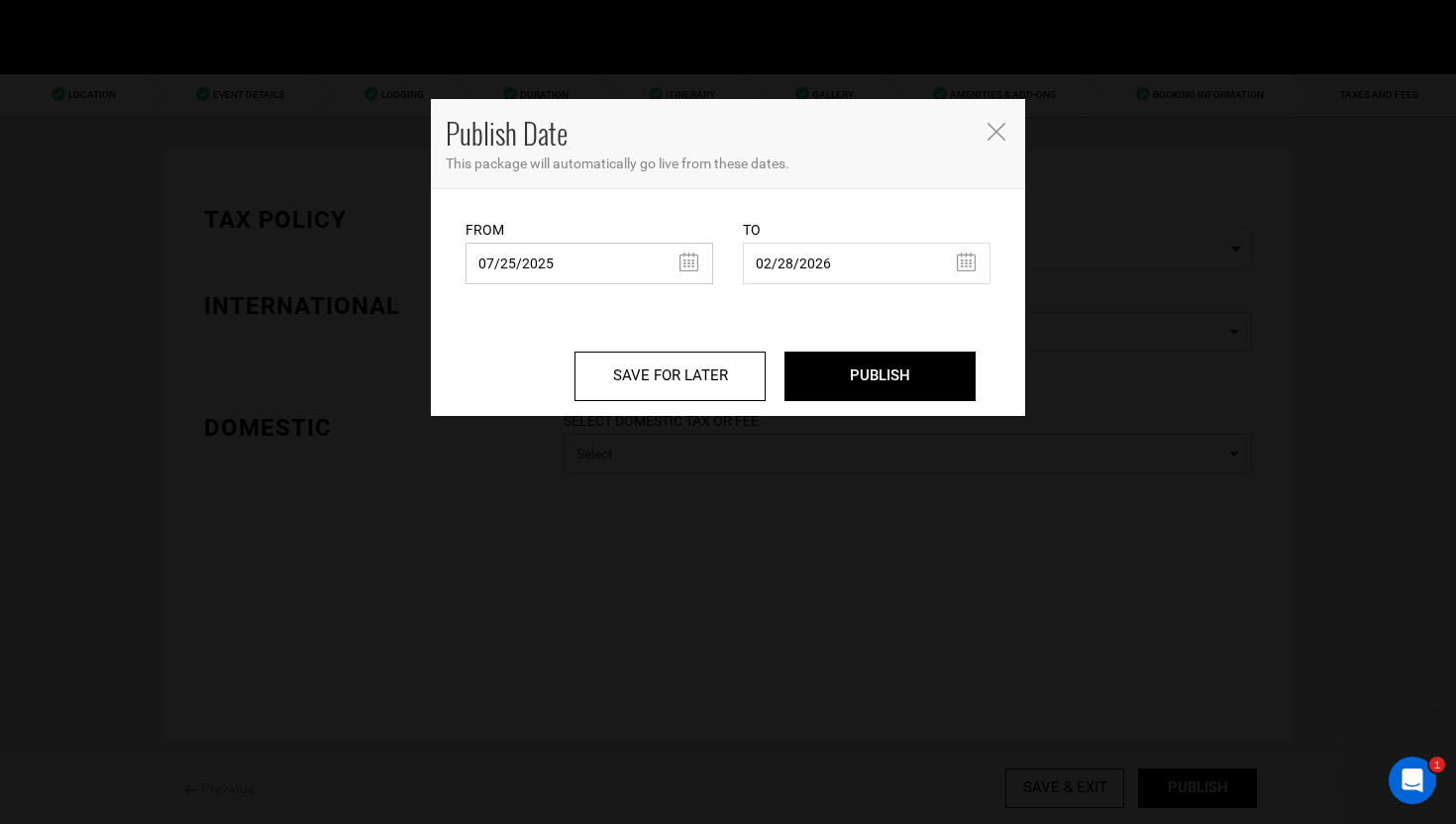 click on "07/25/2025" at bounding box center (589, 263) 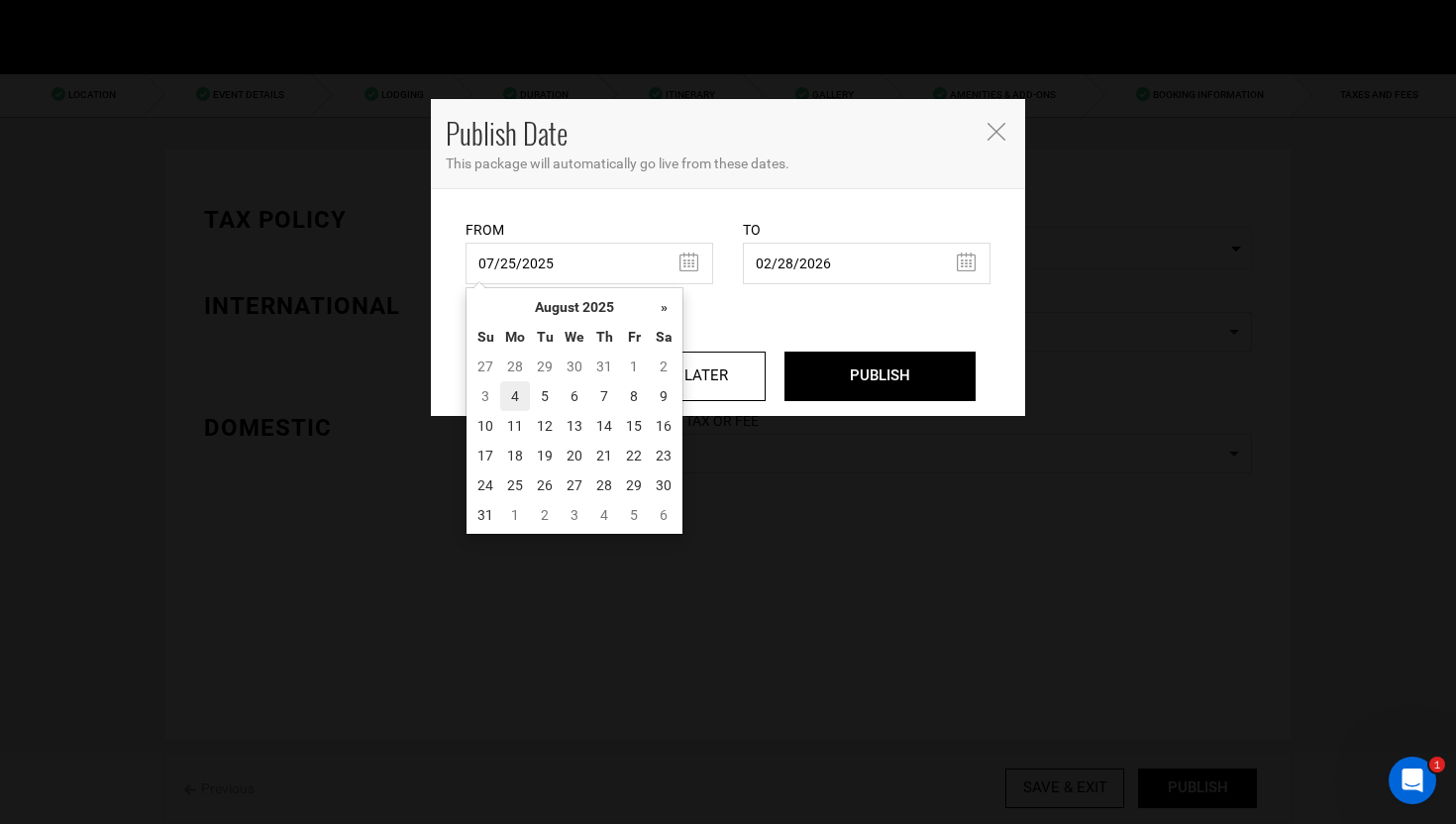 click on "4" at bounding box center [515, 396] 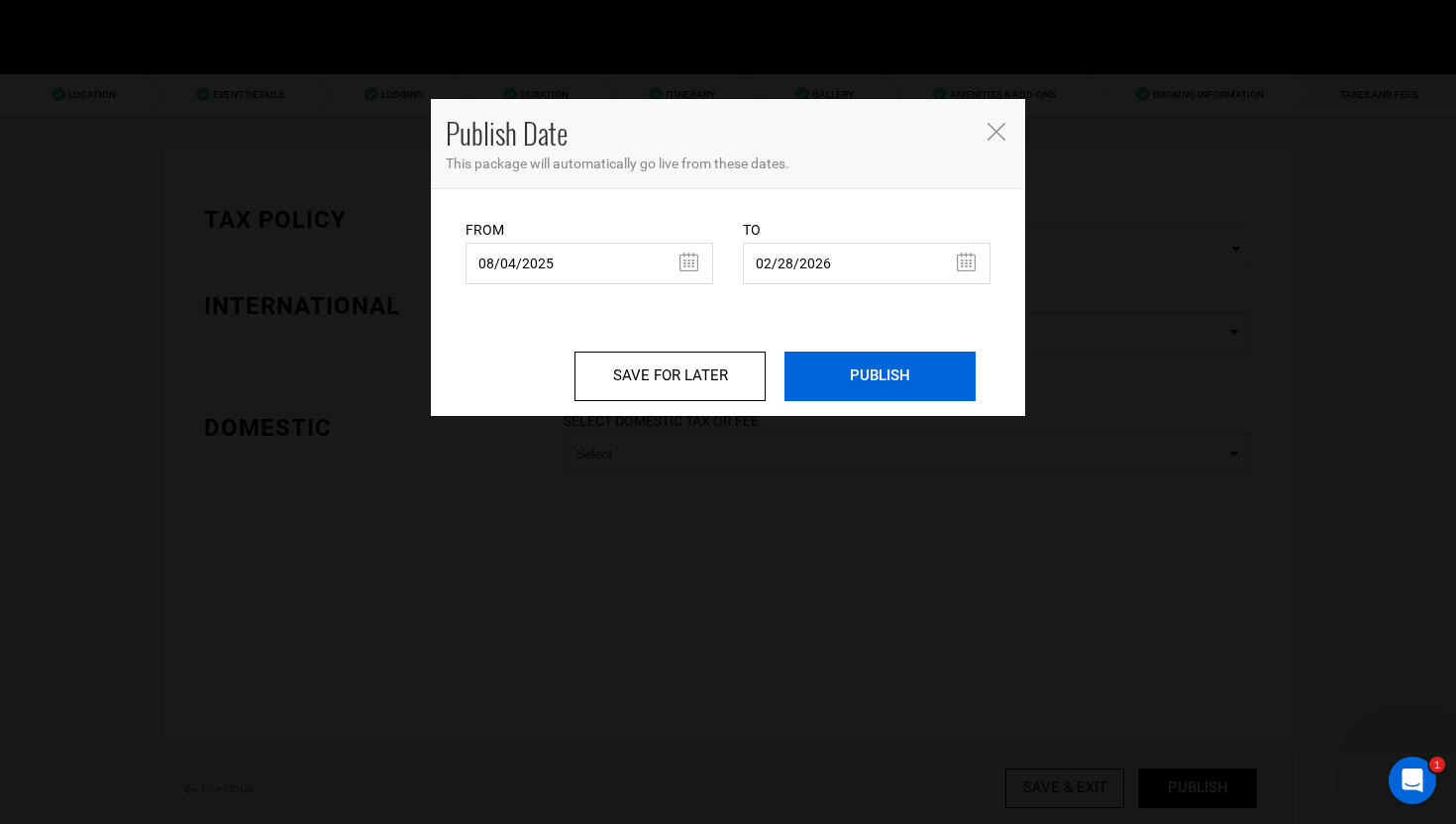 click on "PUBLISH" at bounding box center (880, 376) 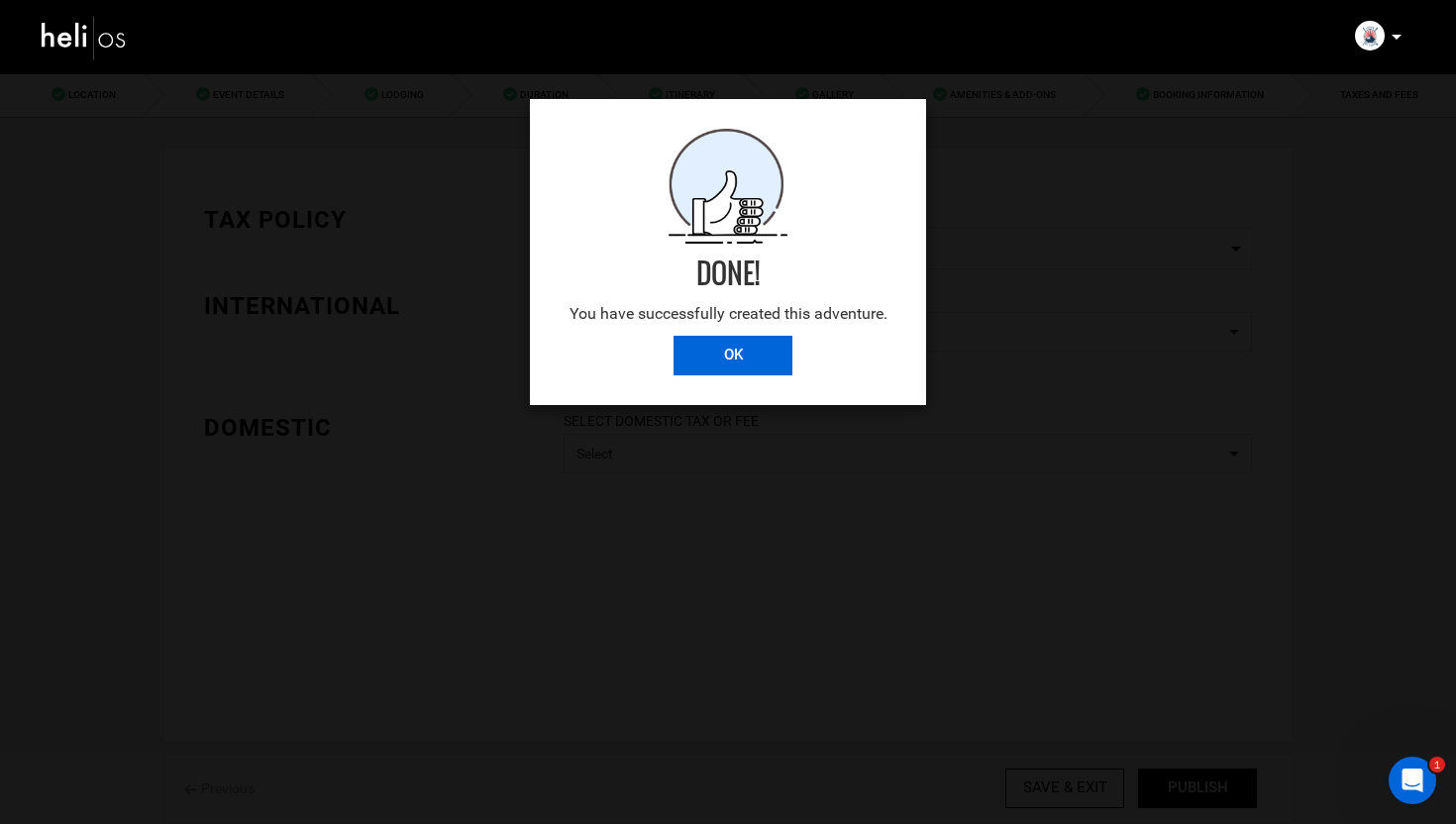 click on "OK" at bounding box center (733, 356) 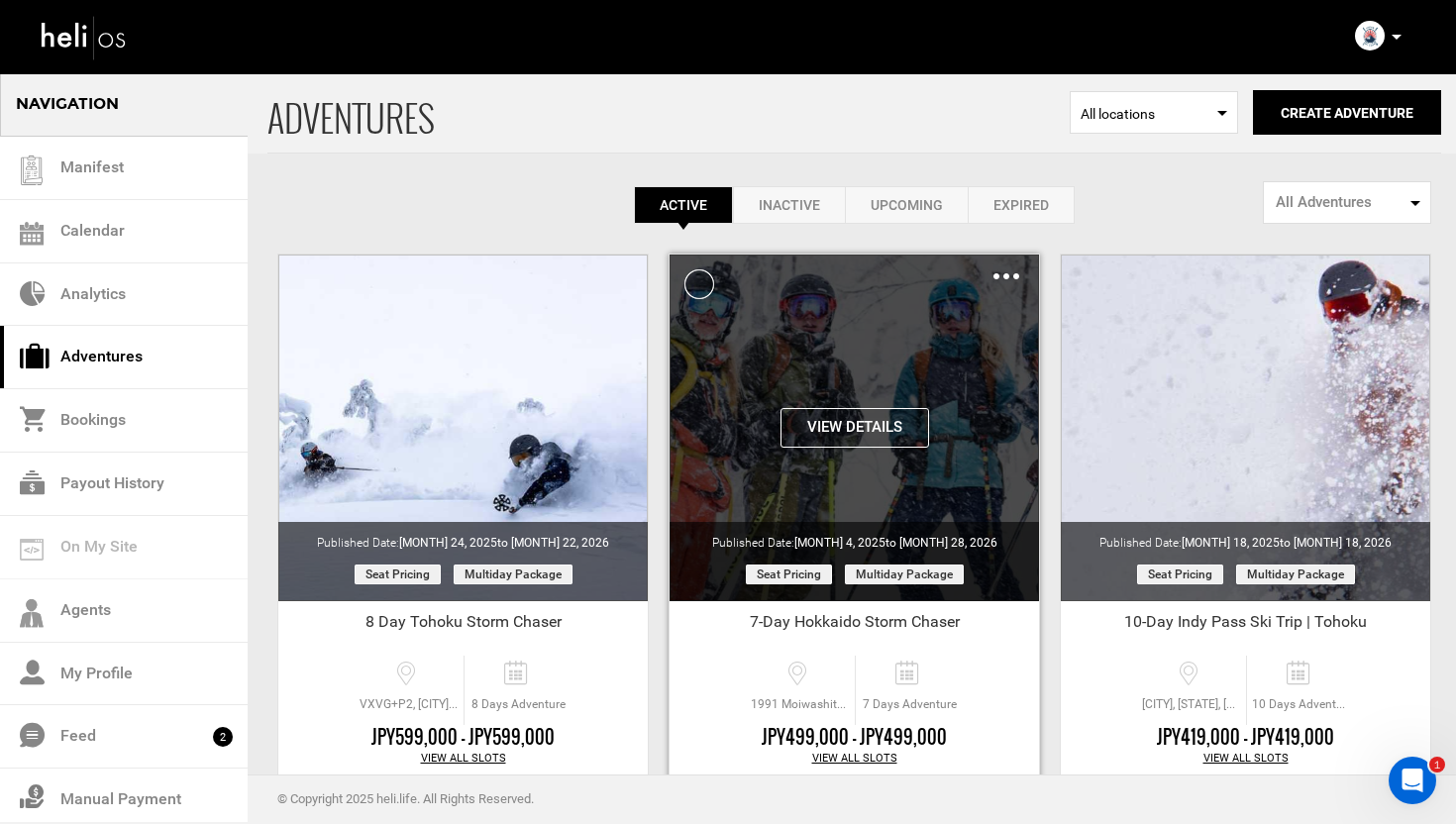 click on "Clone
De-Activate
Share
Delete" at bounding box center [1006, 275] 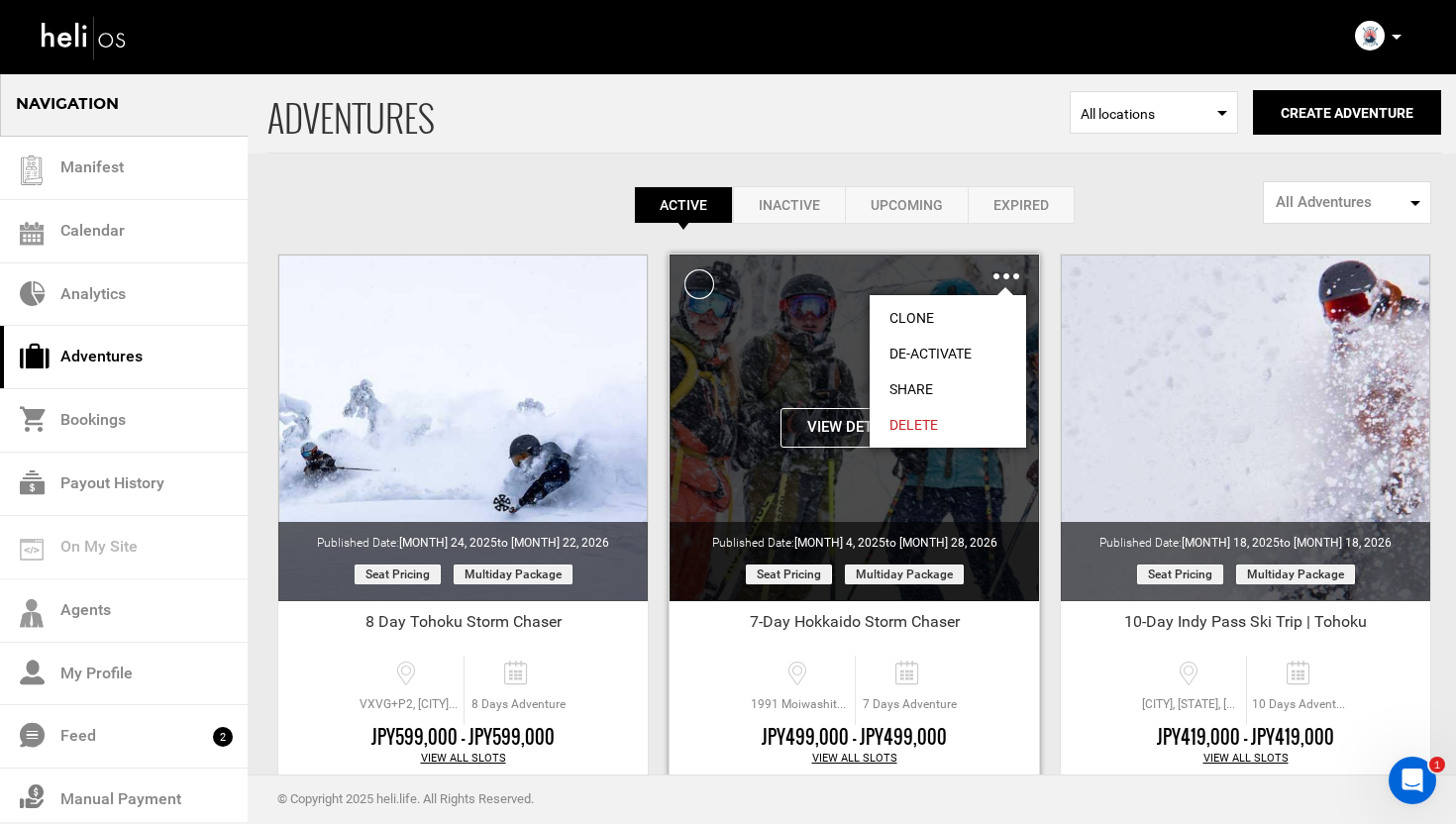 click on "Share" at bounding box center (948, 389) 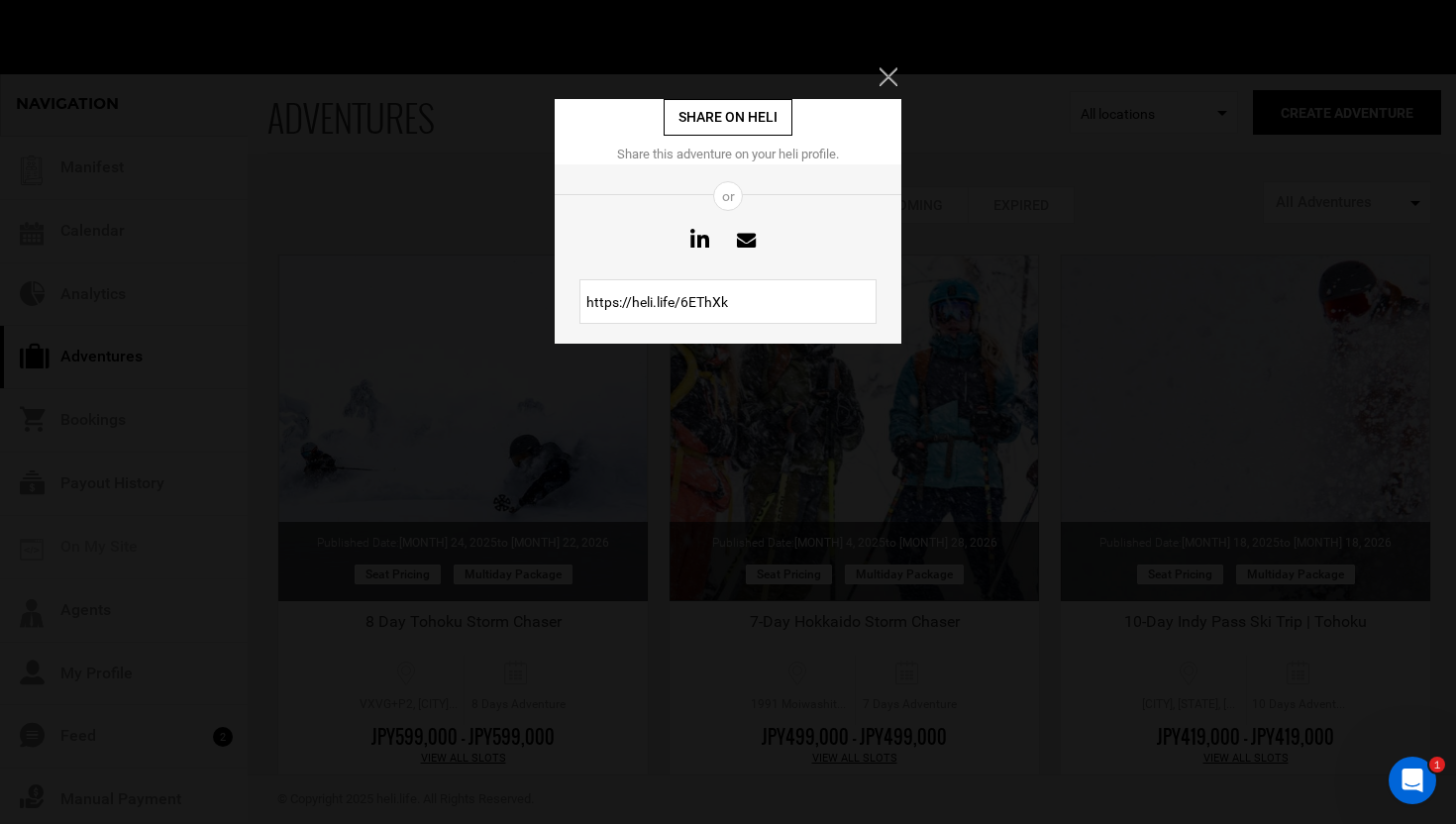 click on "https://heli.life/6EThXk" at bounding box center (728, 301) 